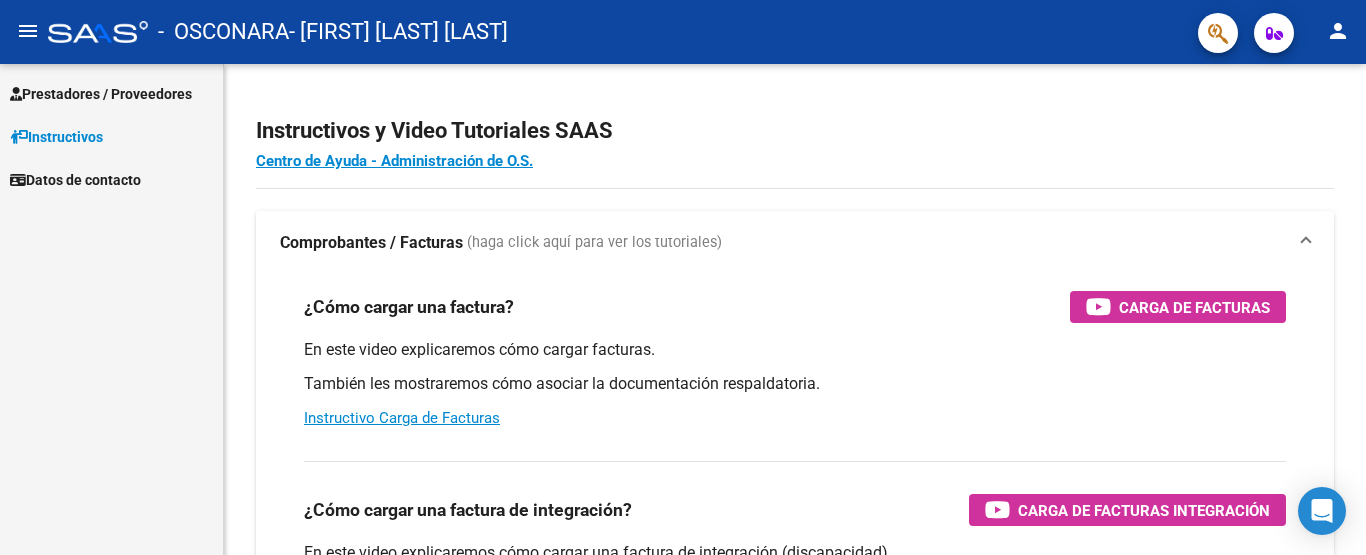 scroll, scrollTop: 0, scrollLeft: 0, axis: both 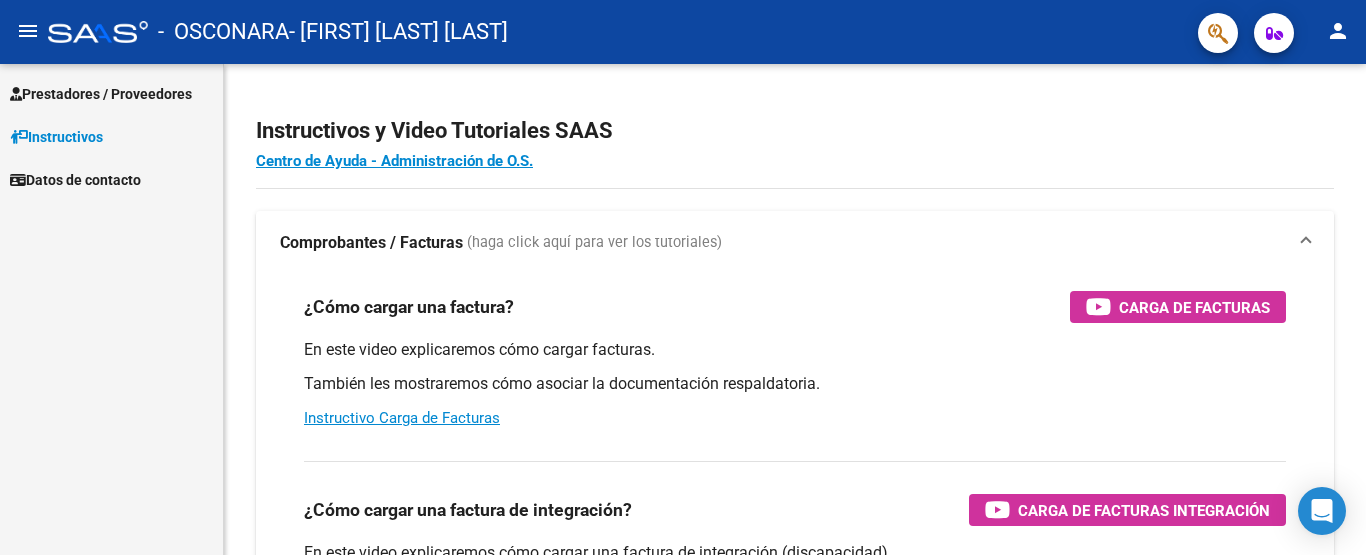 click on "Prestadores / Proveedores" at bounding box center (111, 93) 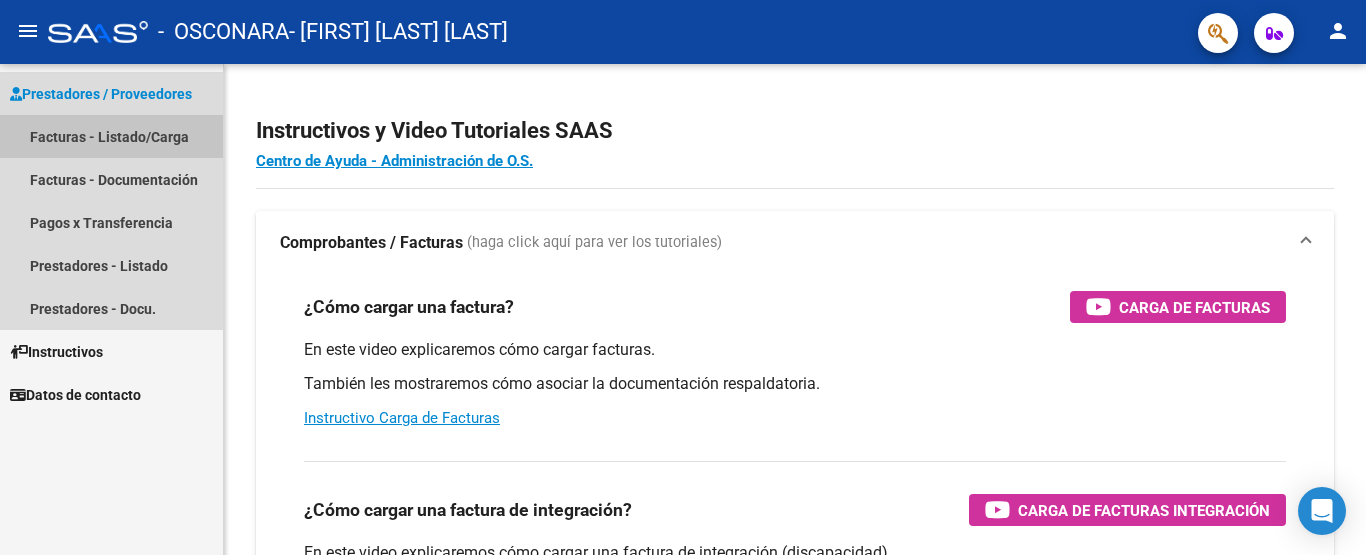 click on "Facturas - Listado/Carga" at bounding box center (111, 136) 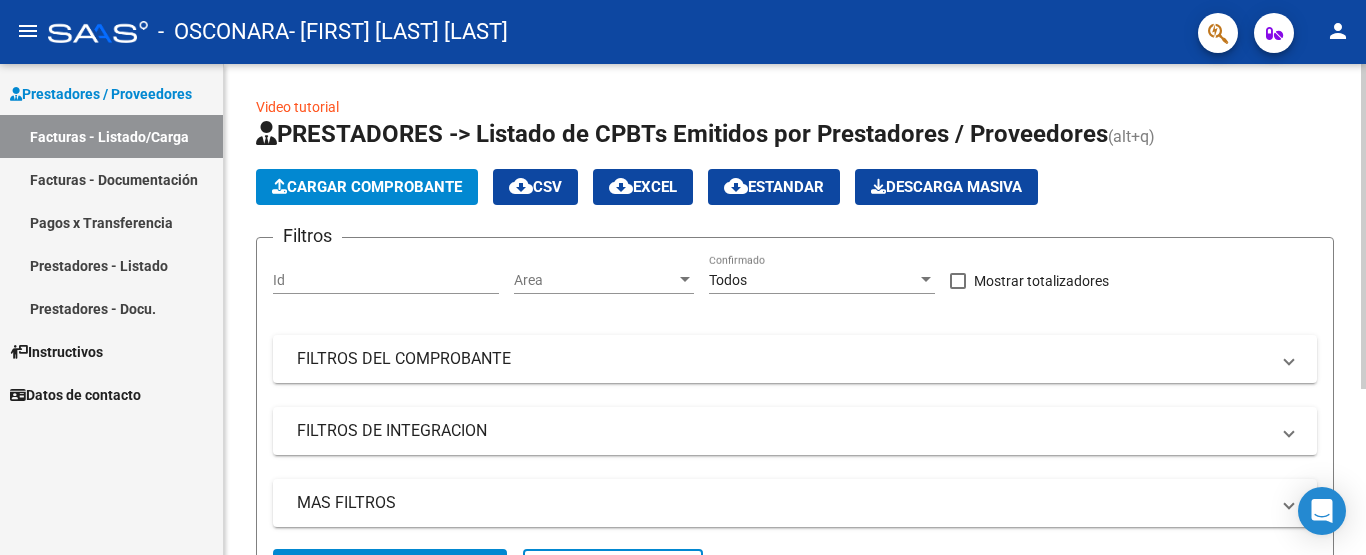 click on "Cargar Comprobante" 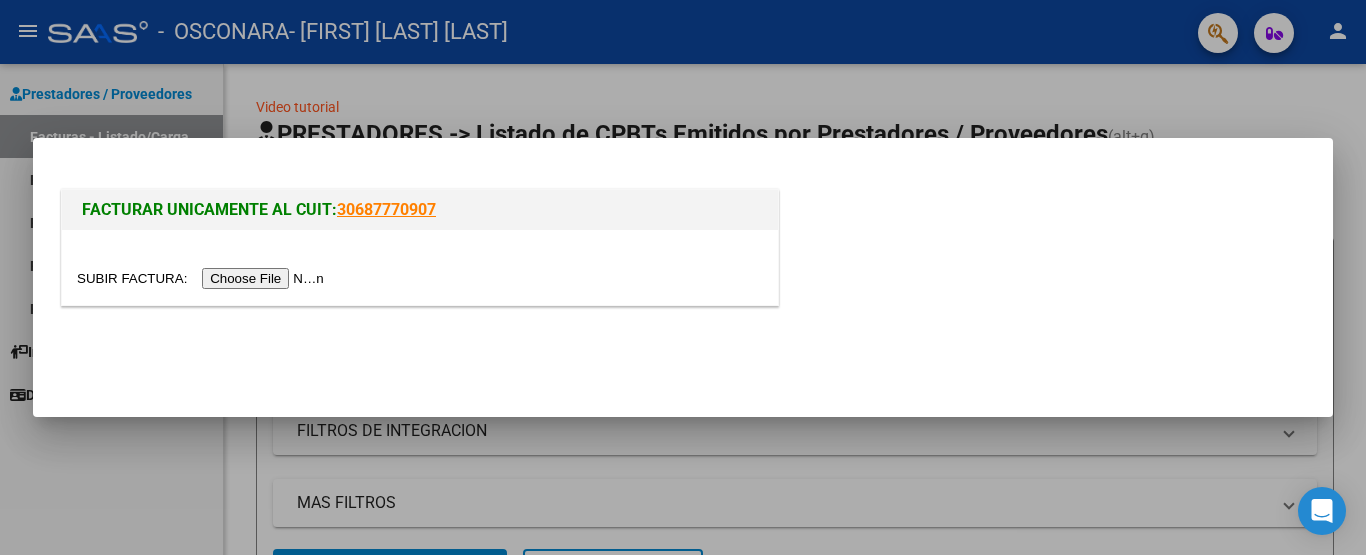 click at bounding box center [203, 278] 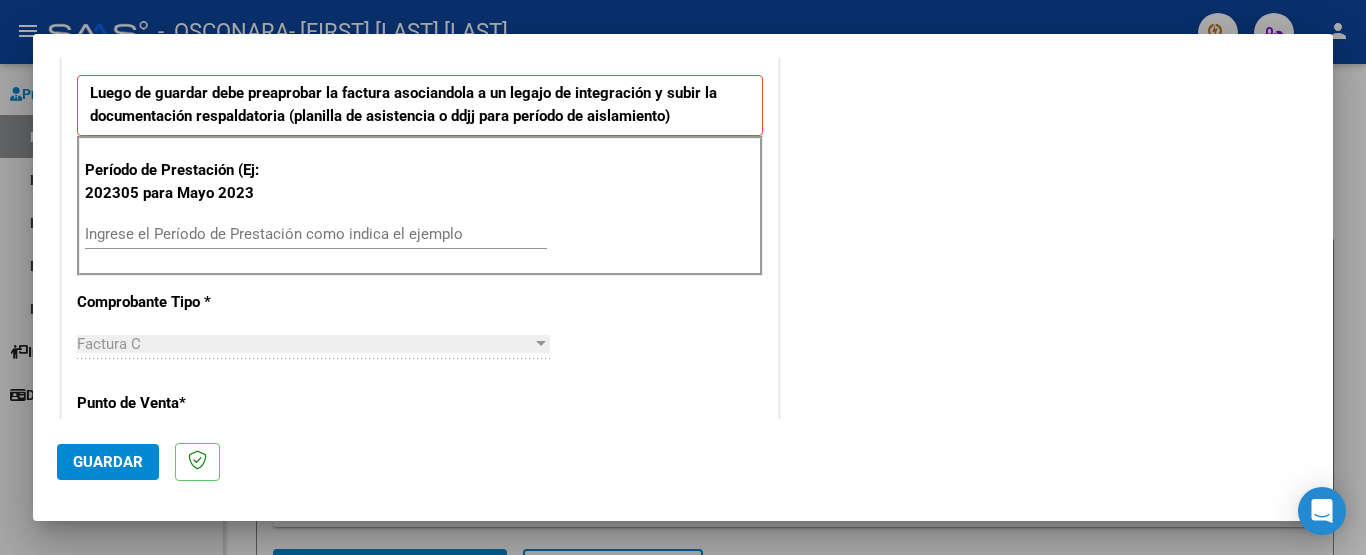 scroll, scrollTop: 487, scrollLeft: 0, axis: vertical 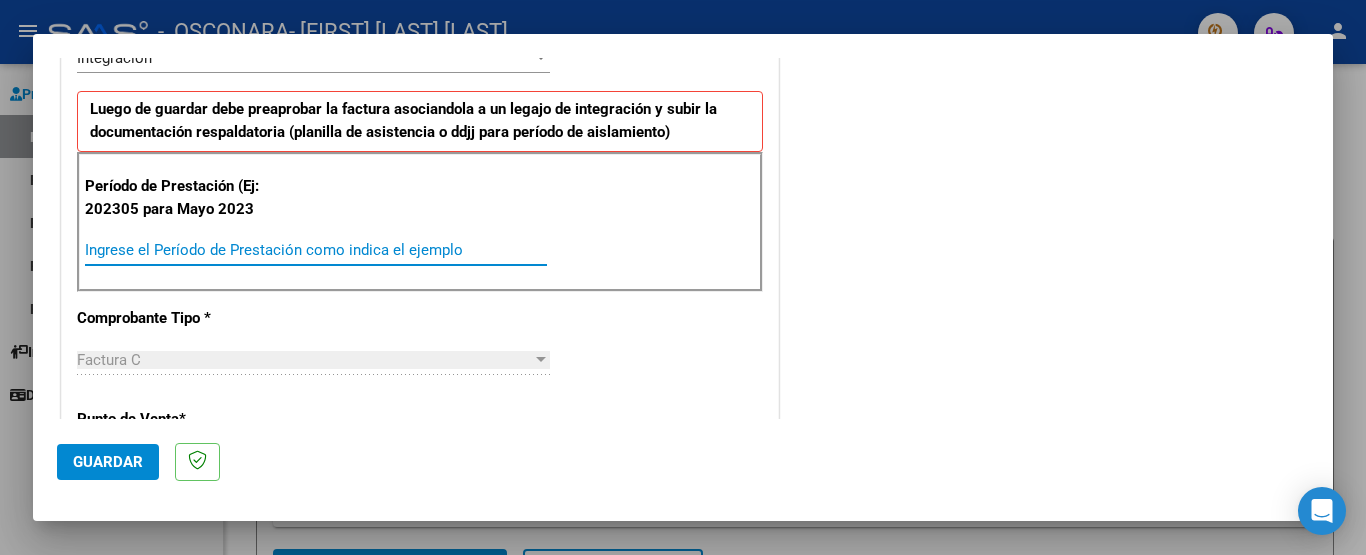 click on "Ingrese el Período de Prestación como indica el ejemplo" at bounding box center (316, 250) 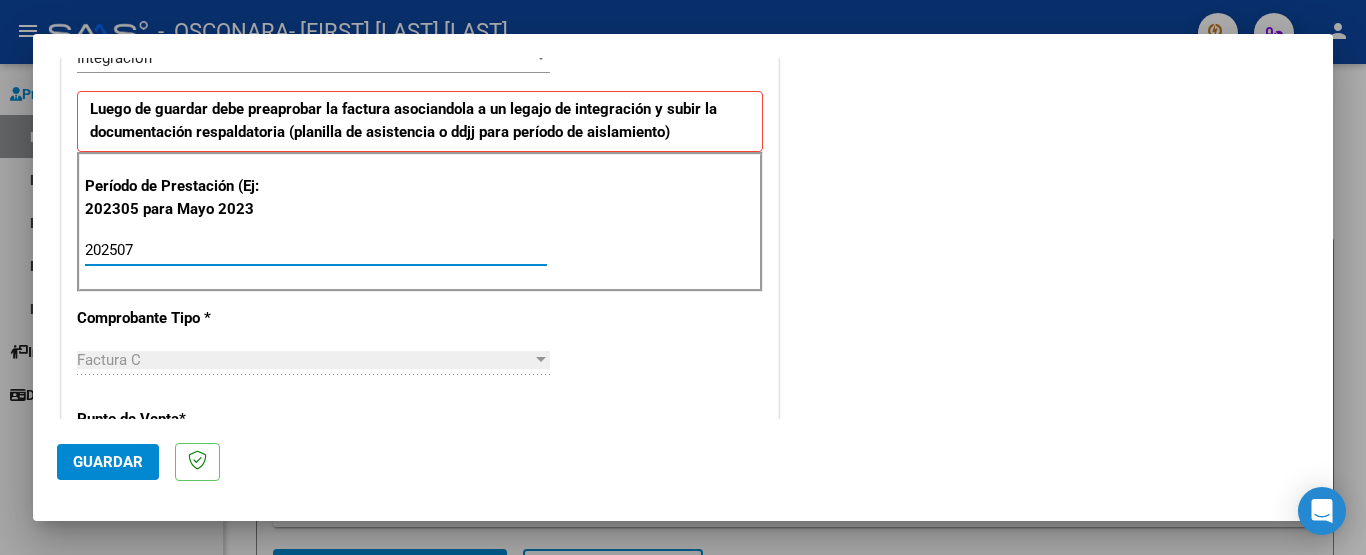 type on "202507" 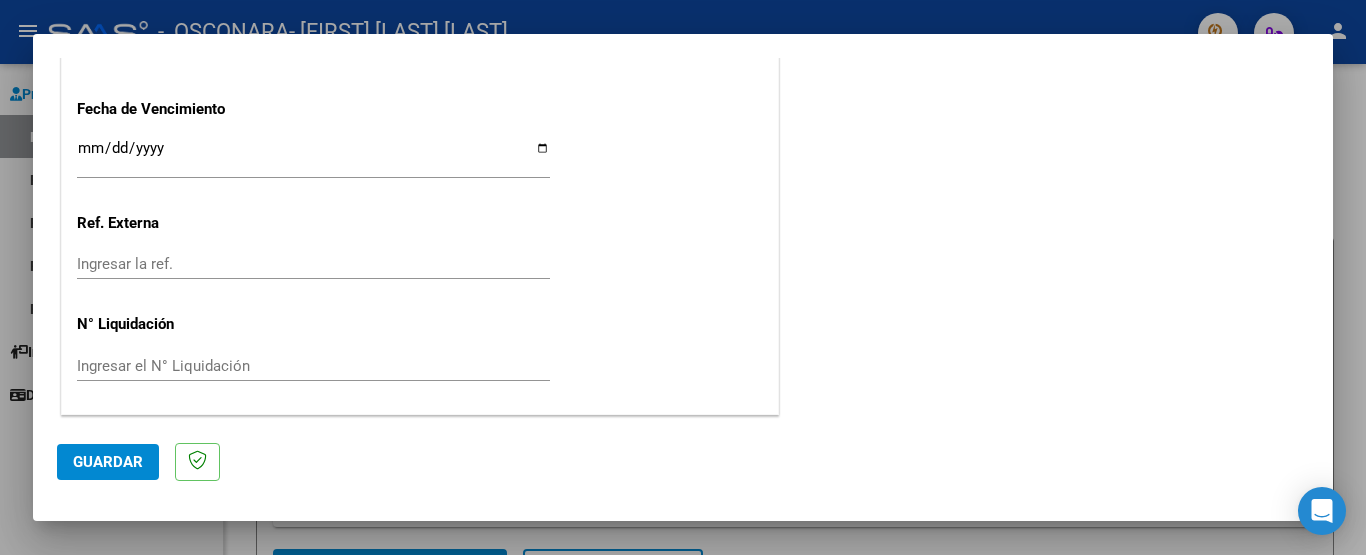 scroll, scrollTop: 0, scrollLeft: 0, axis: both 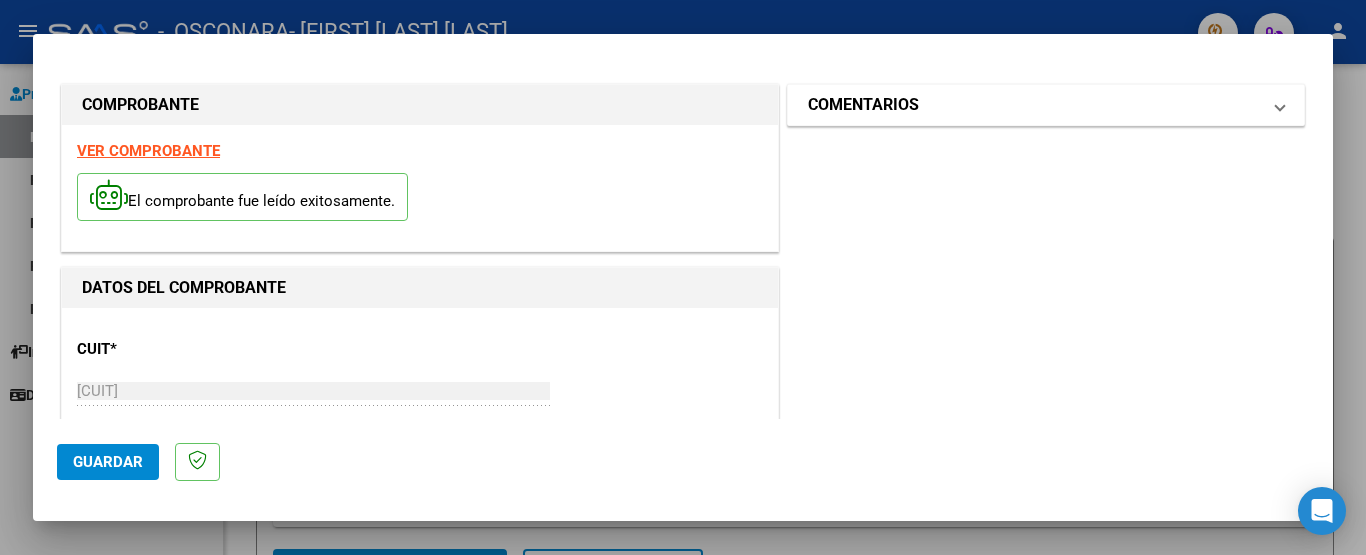 click on "COMENTARIOS" at bounding box center (1034, 105) 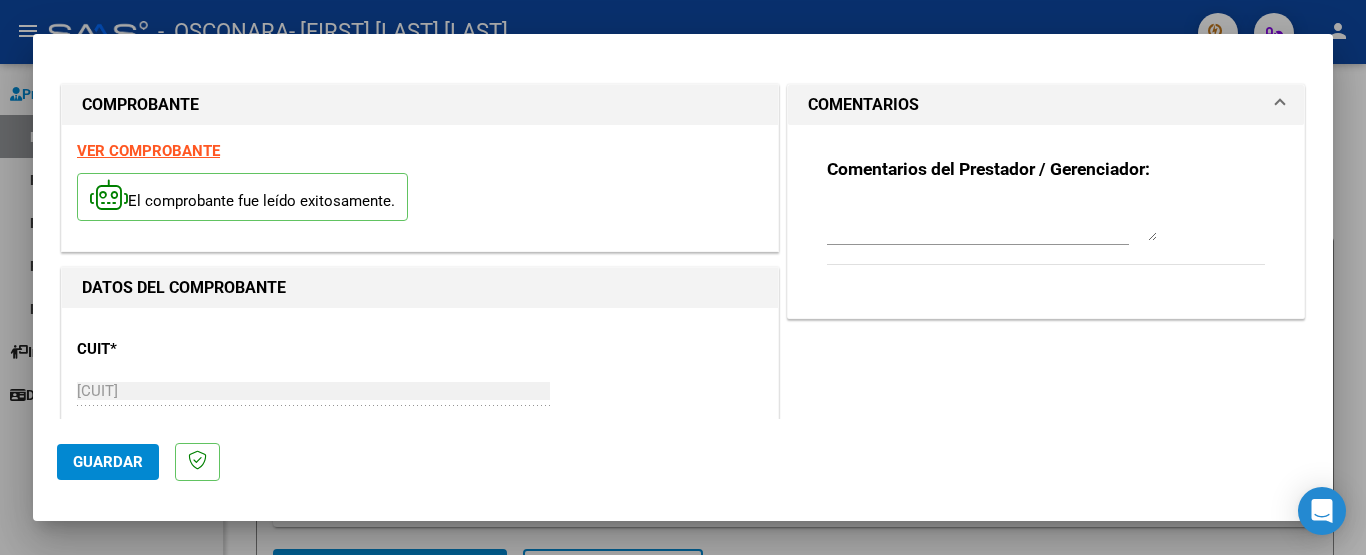 click on "COMENTARIOS" at bounding box center (1034, 105) 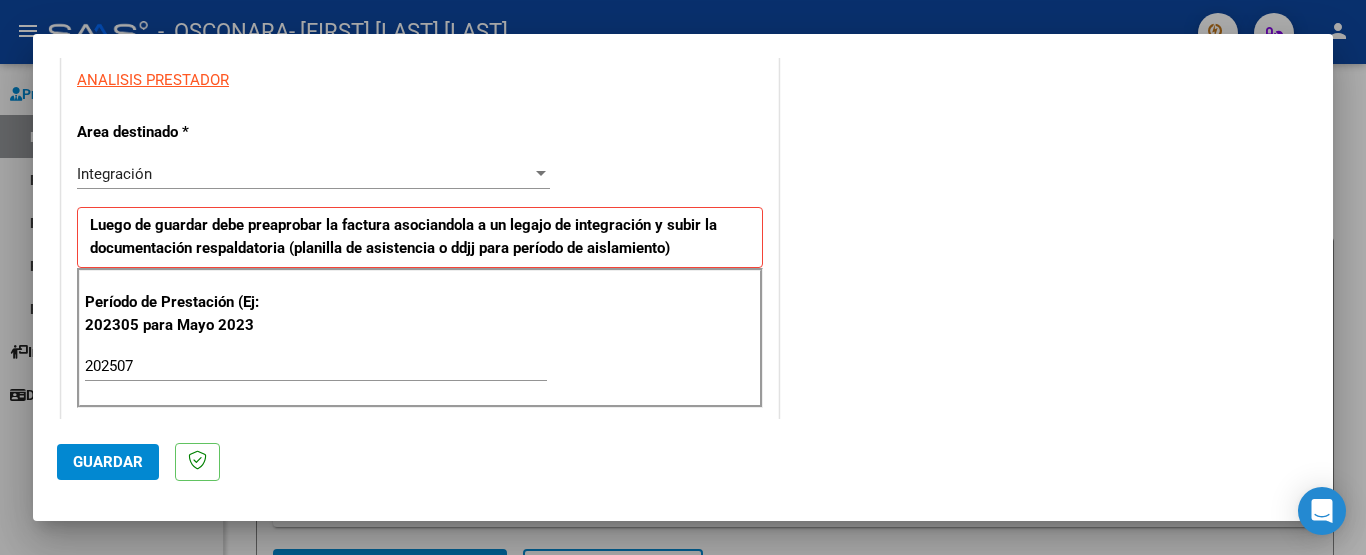 scroll, scrollTop: 635, scrollLeft: 0, axis: vertical 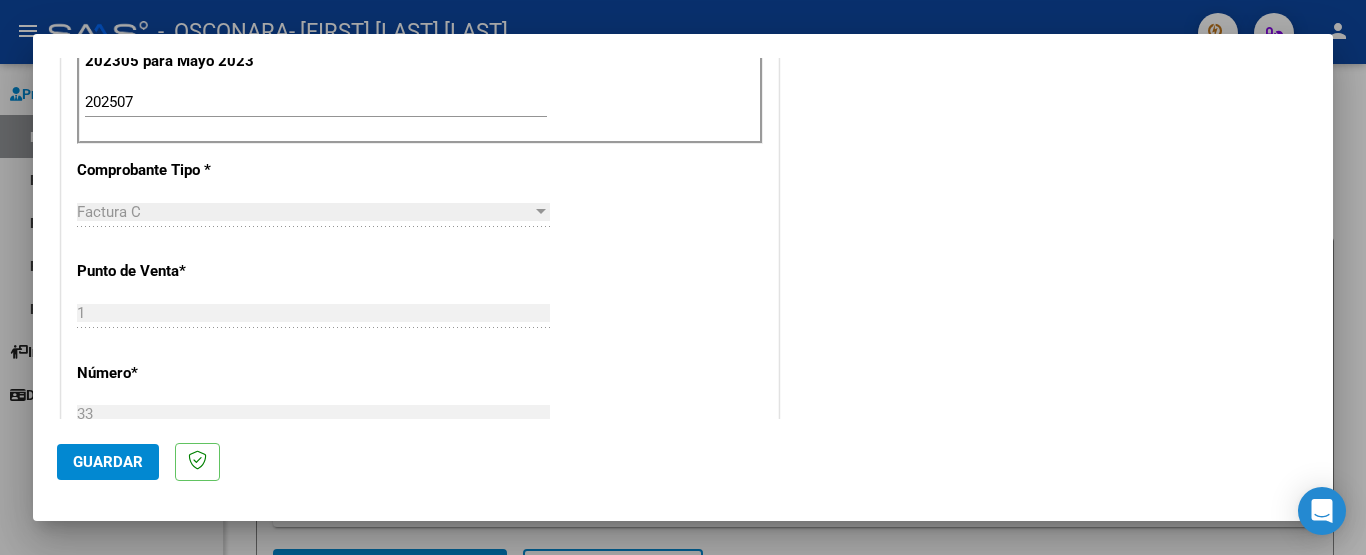 click on "Guardar" 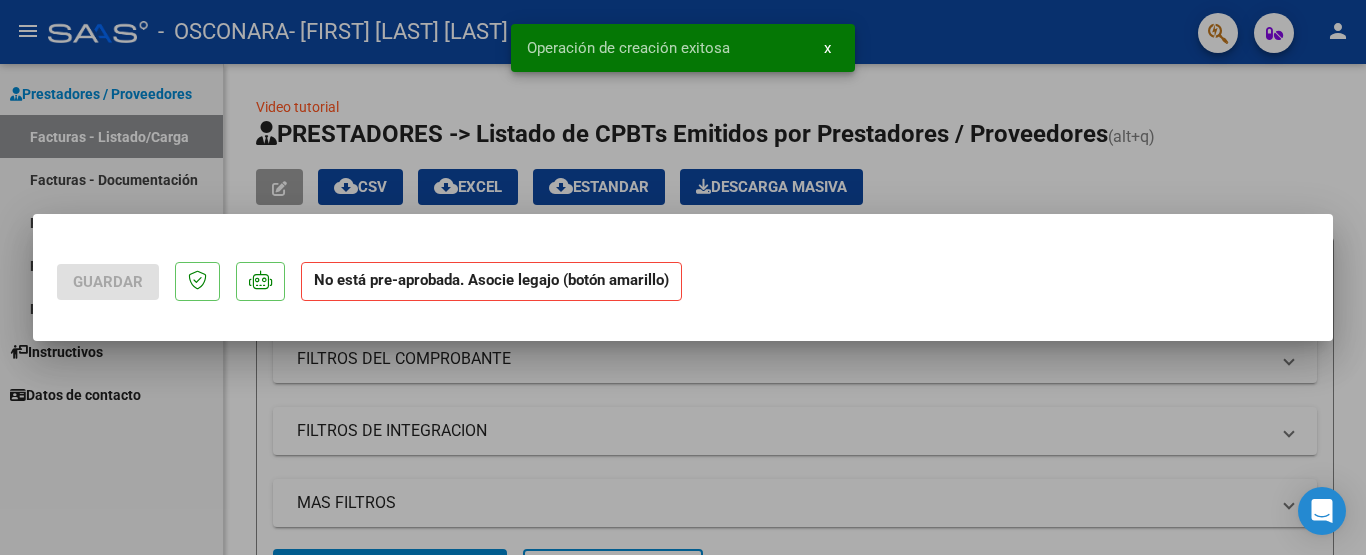 scroll, scrollTop: 0, scrollLeft: 0, axis: both 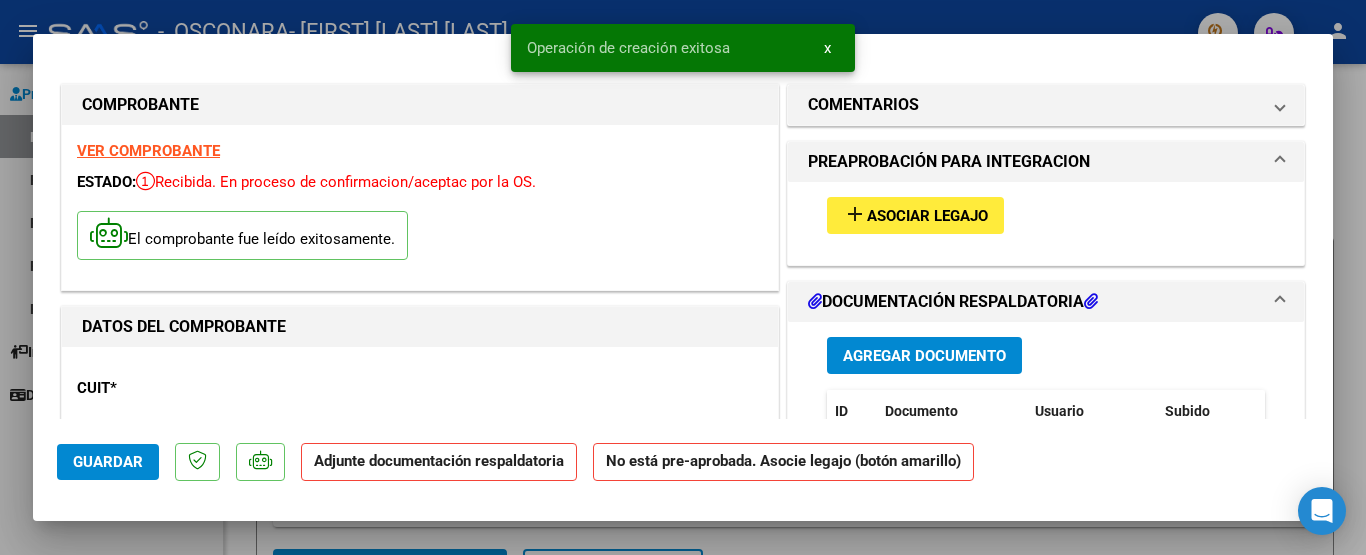 click on "add Asociar Legajo" at bounding box center [915, 215] 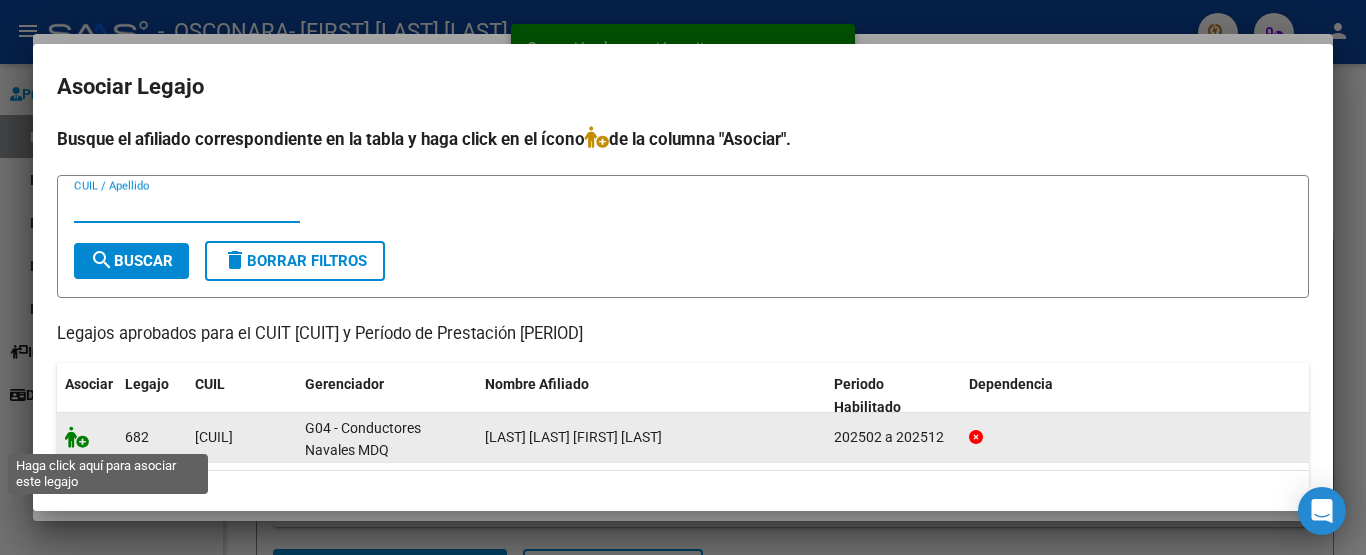click 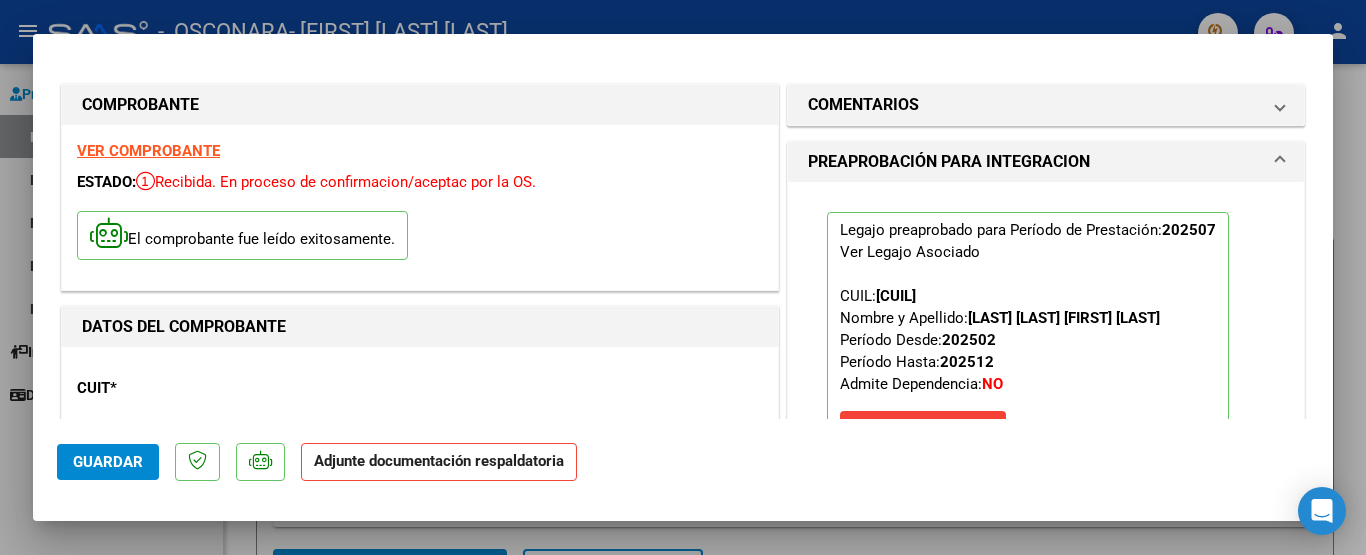 click on "Adjunte documentación respaldatoria" 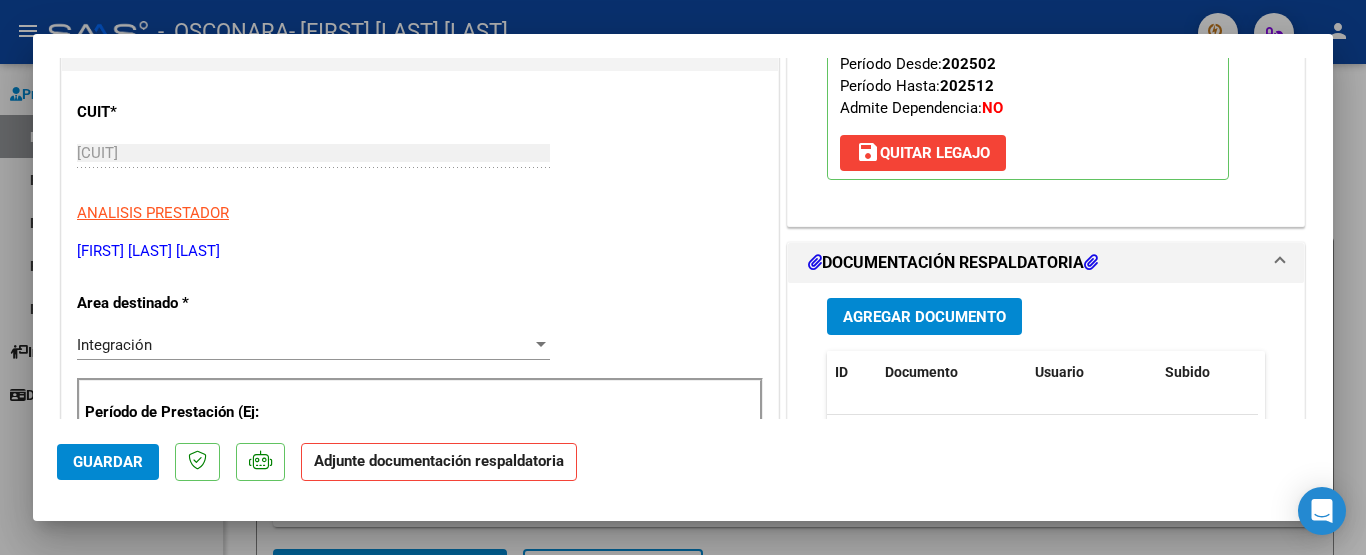 scroll, scrollTop: 353, scrollLeft: 0, axis: vertical 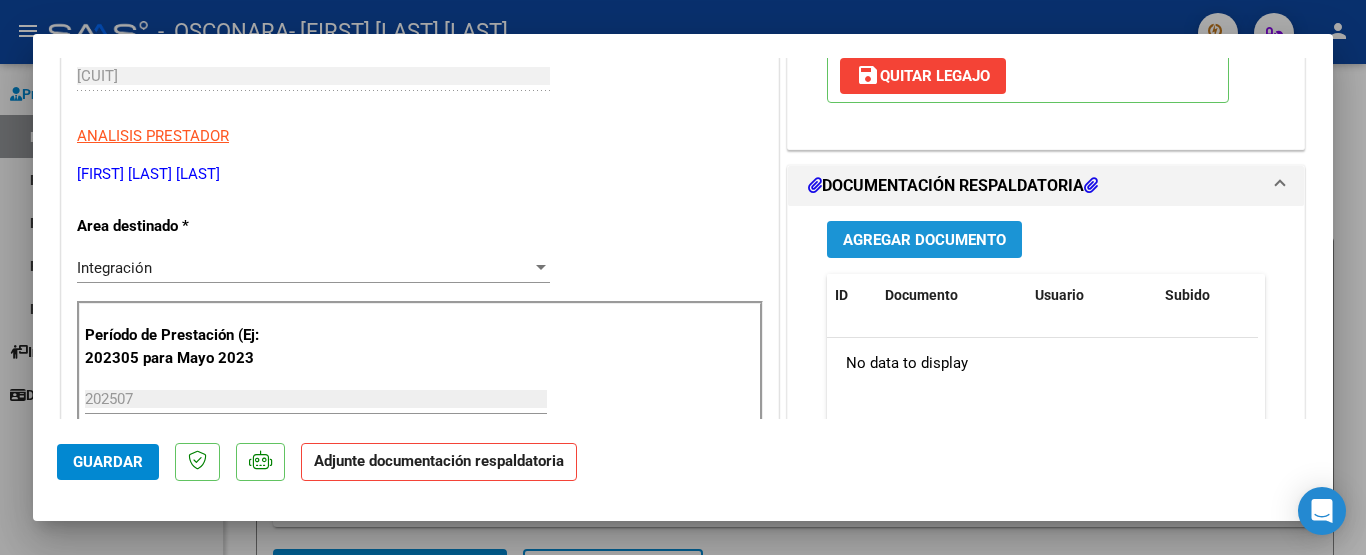 click on "Agregar Documento" at bounding box center (924, 239) 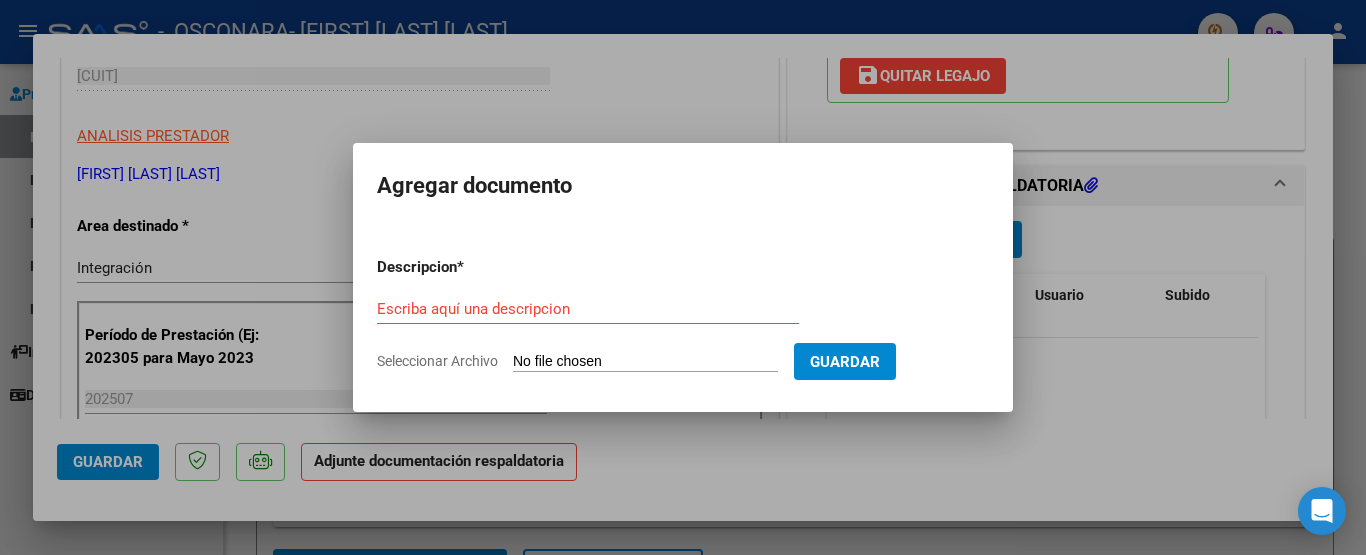 click on "Escriba aquí una descripcion" at bounding box center [588, 309] 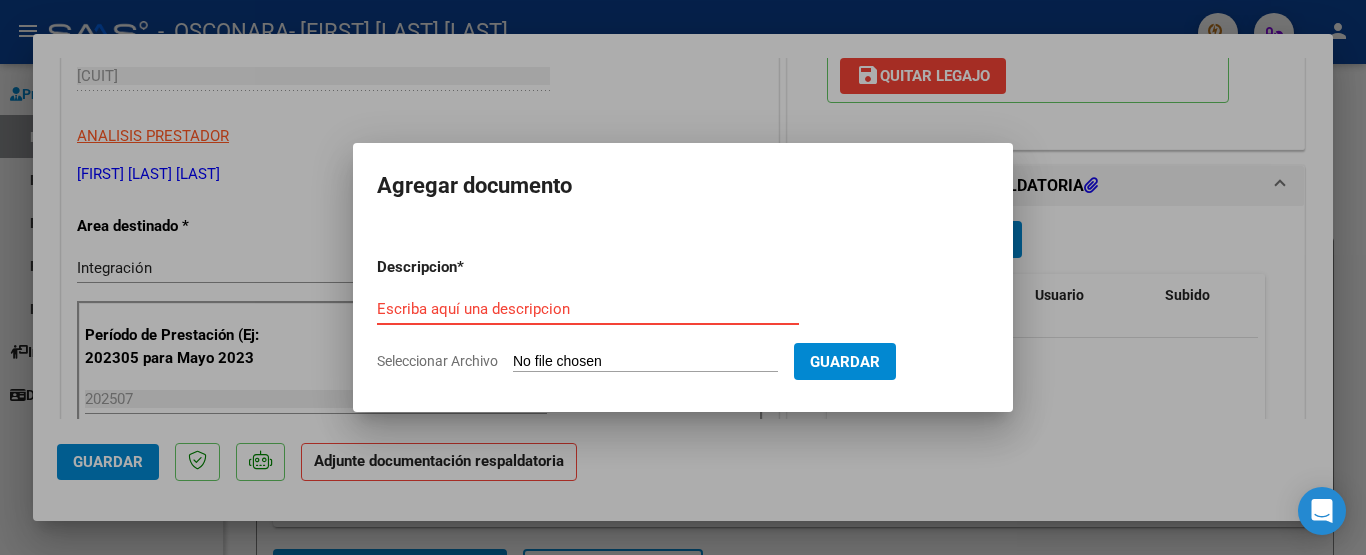click on "Escriba aquí una descripcion" at bounding box center [588, 309] 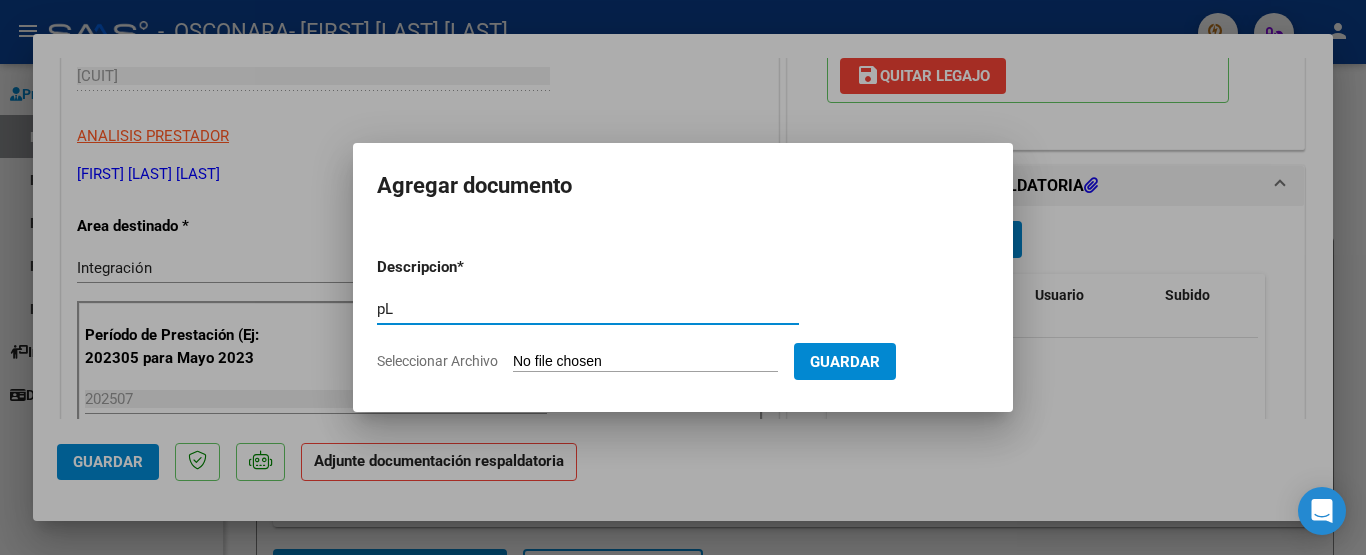 type on "p" 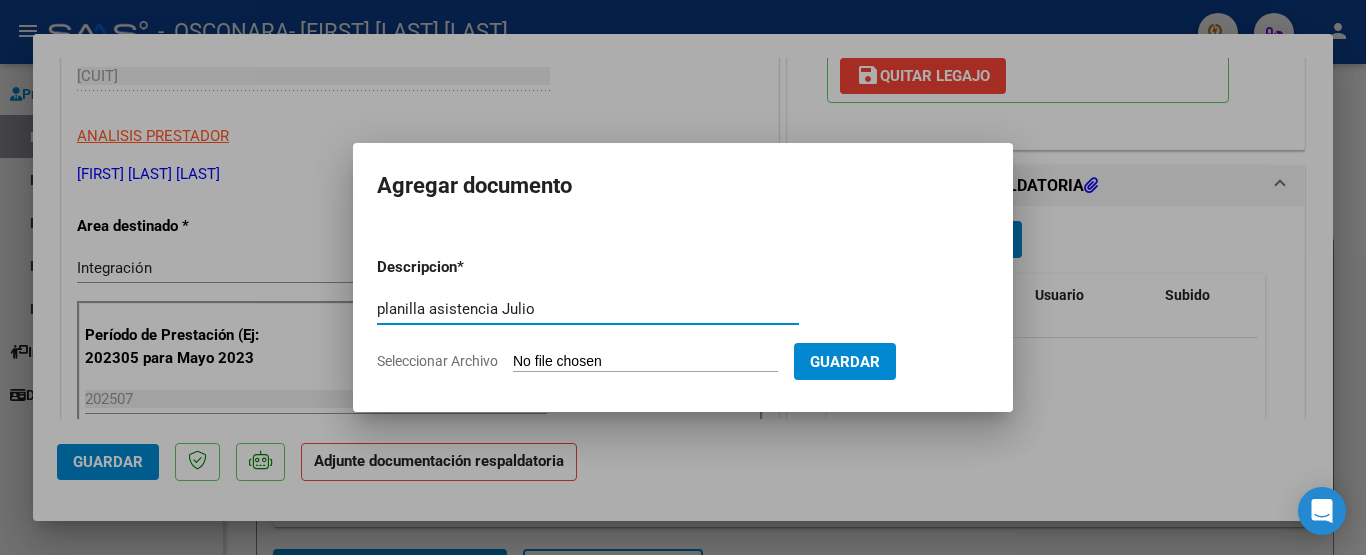 type on "planilla asistencia Julio" 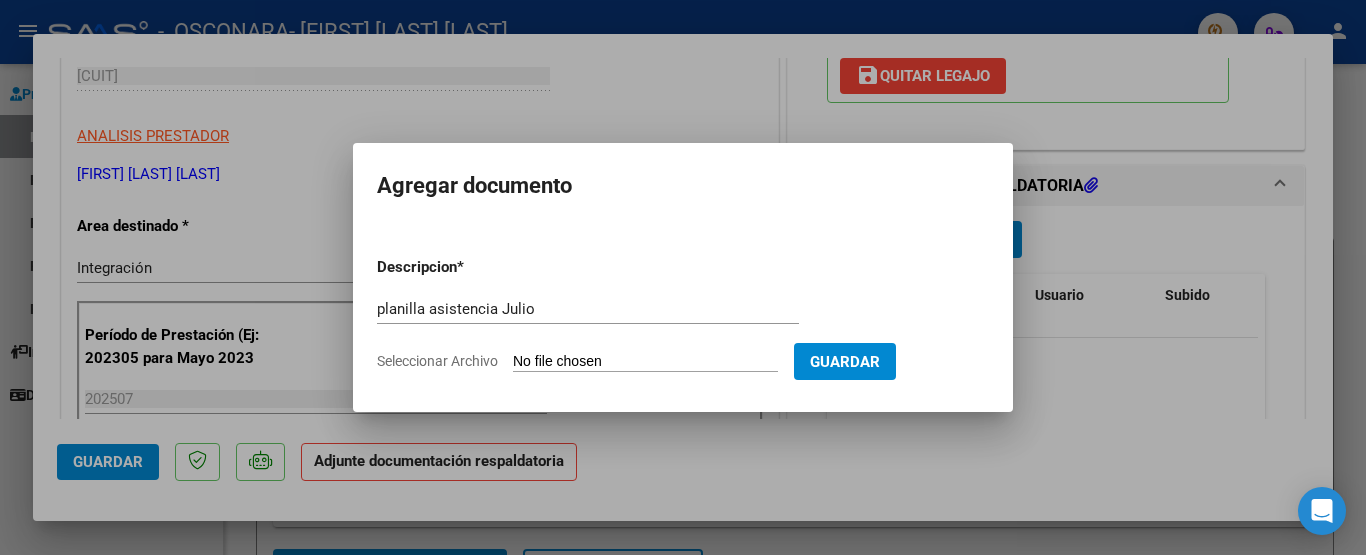type on "C:\fakepath\planilla julio.jpg" 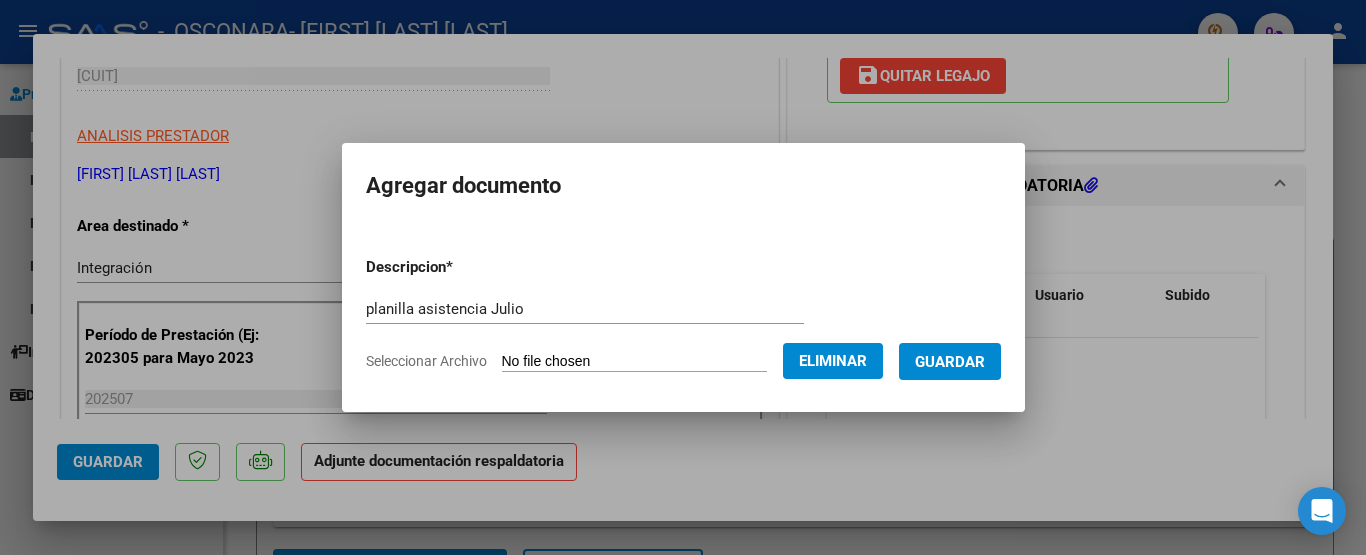 click on "Guardar" at bounding box center (950, 361) 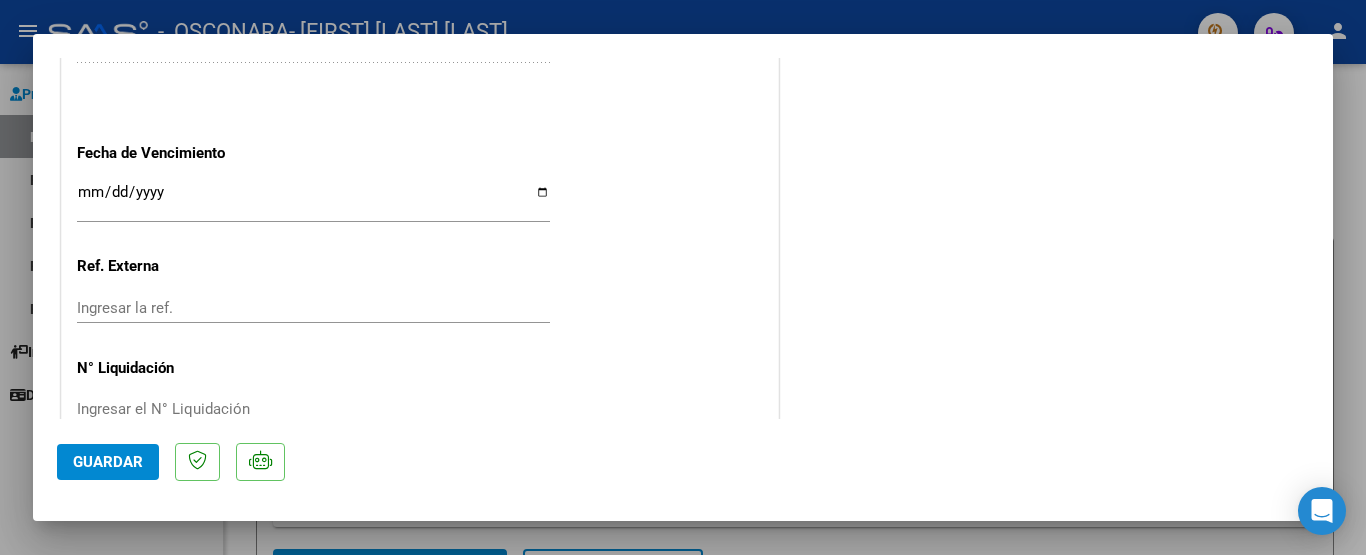 scroll, scrollTop: 1429, scrollLeft: 0, axis: vertical 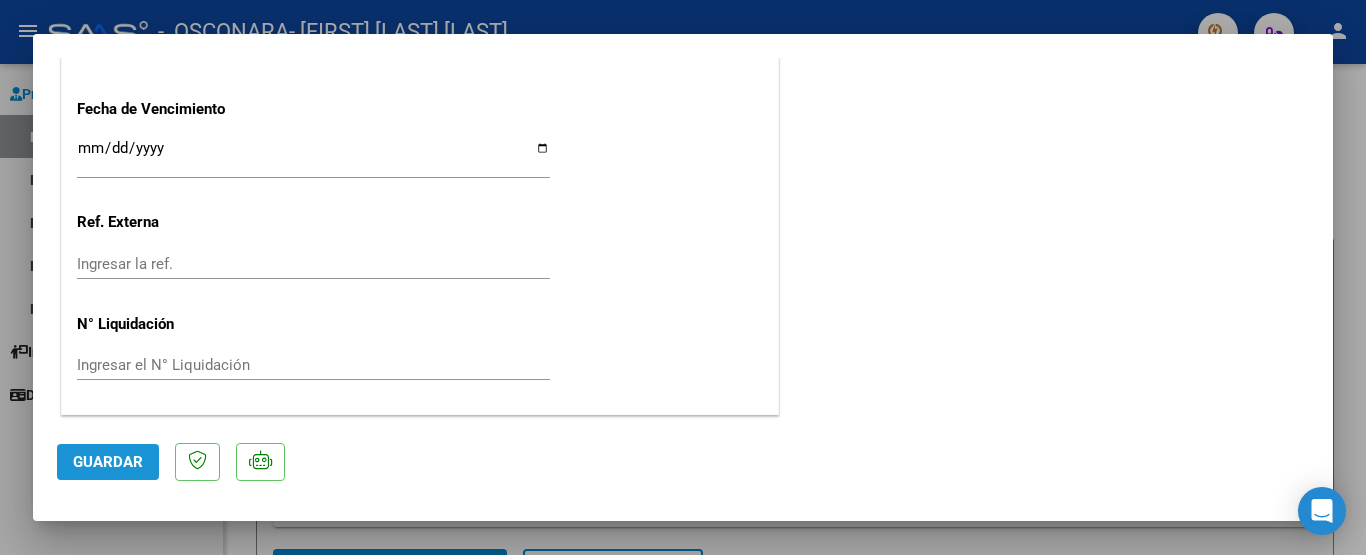 click on "Guardar" 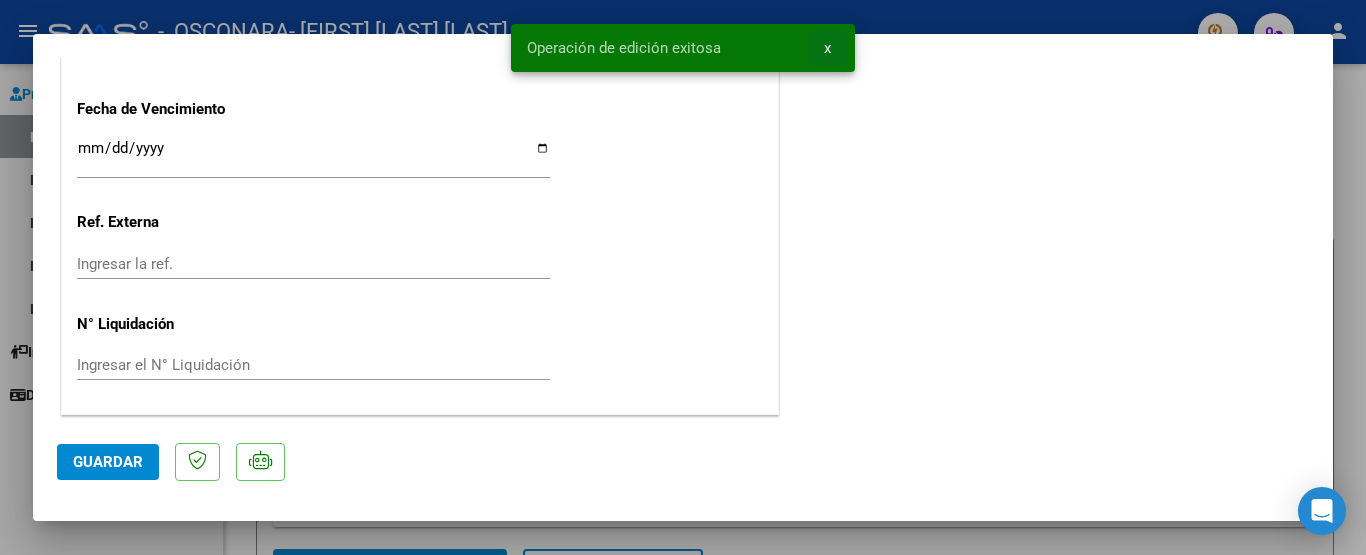 click on "x" at bounding box center [827, 48] 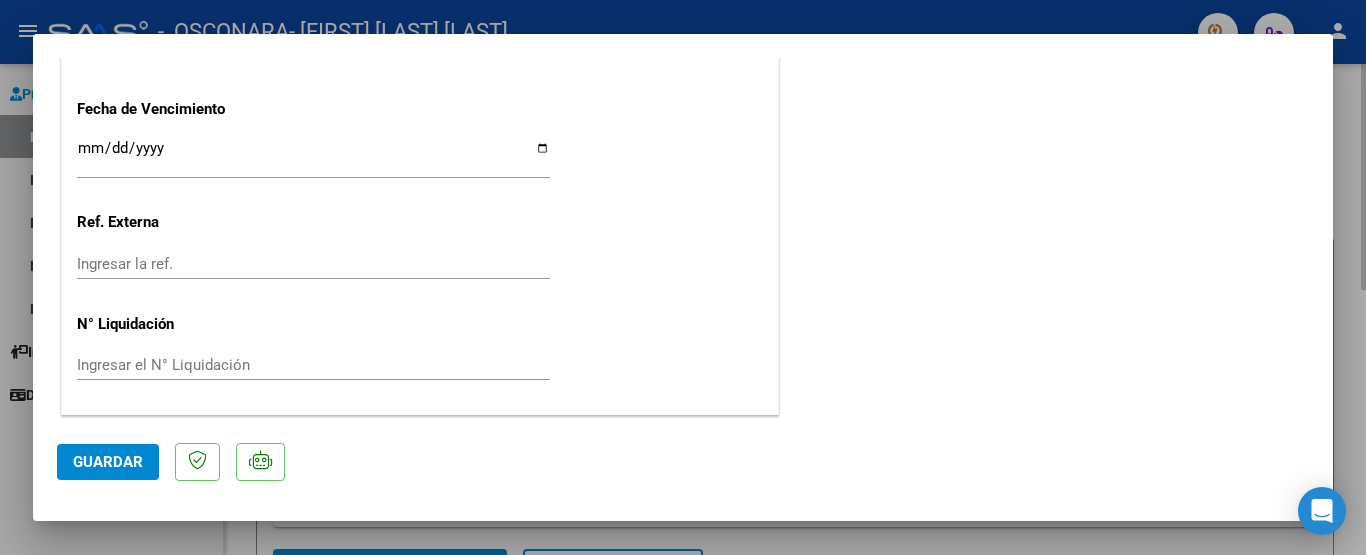 click at bounding box center [683, 277] 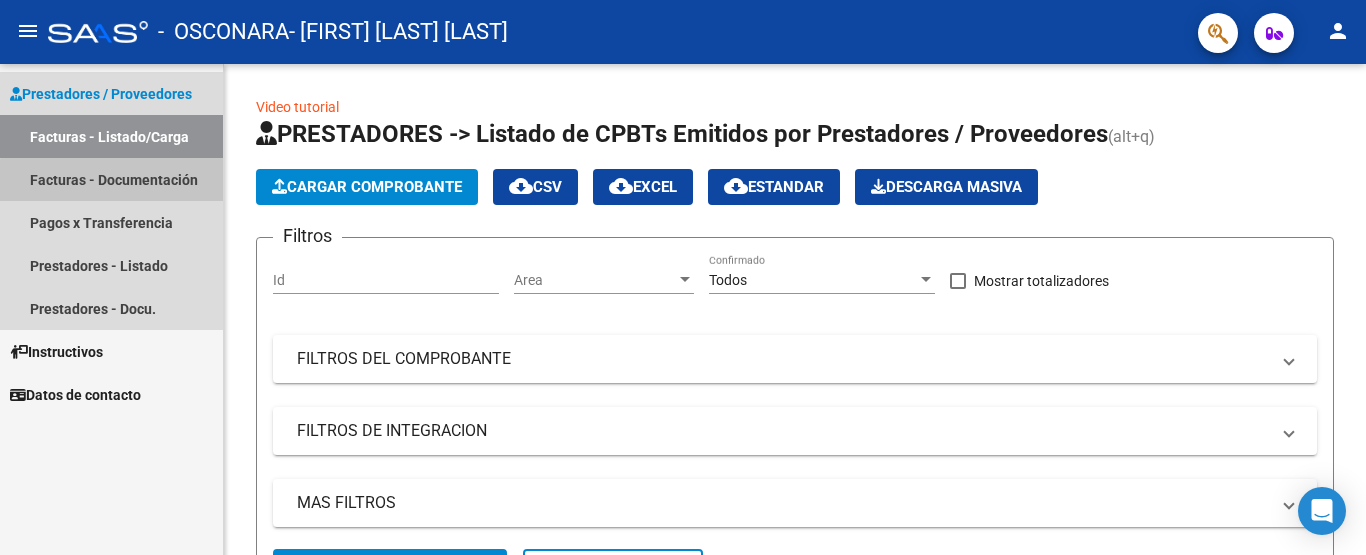 click on "Facturas - Documentación" at bounding box center [111, 179] 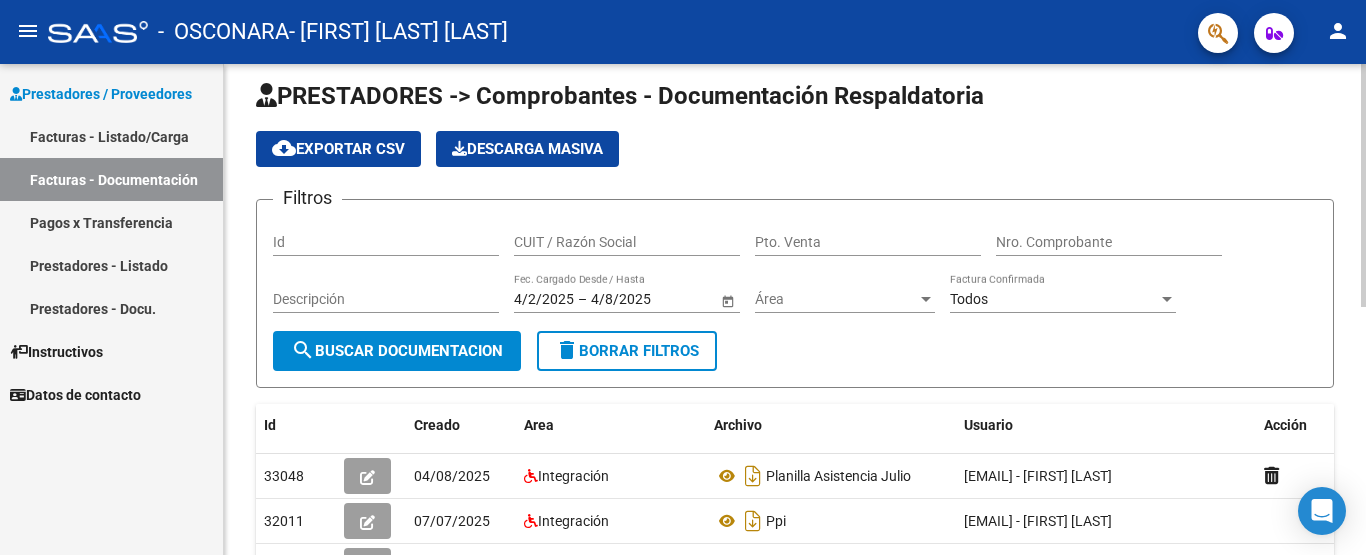 scroll, scrollTop: 2, scrollLeft: 0, axis: vertical 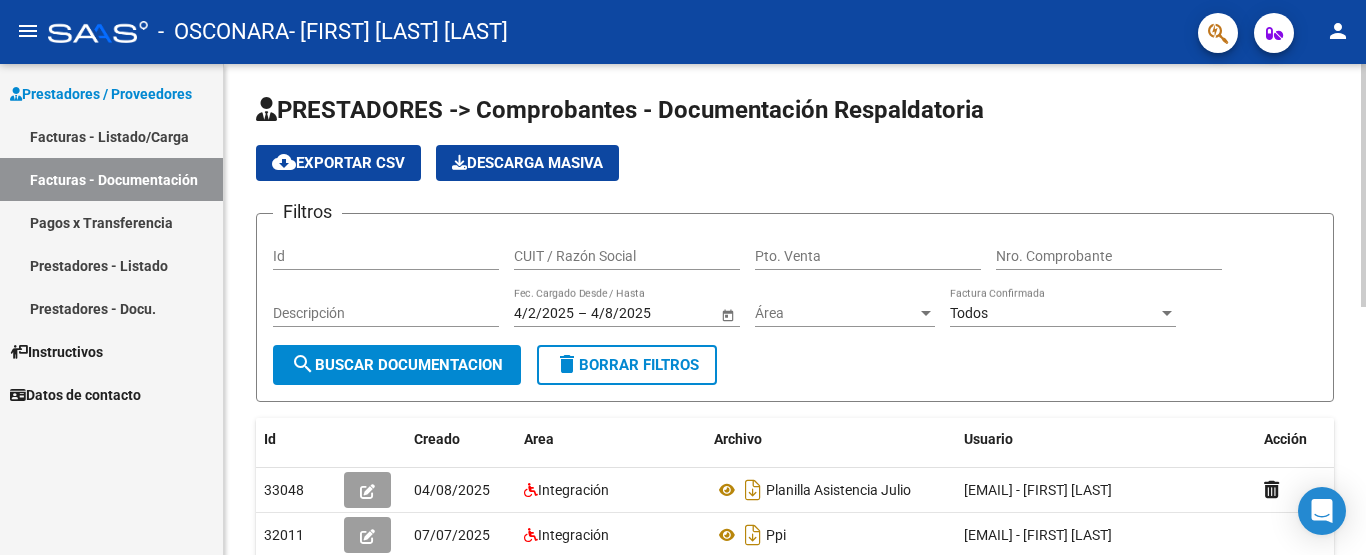click 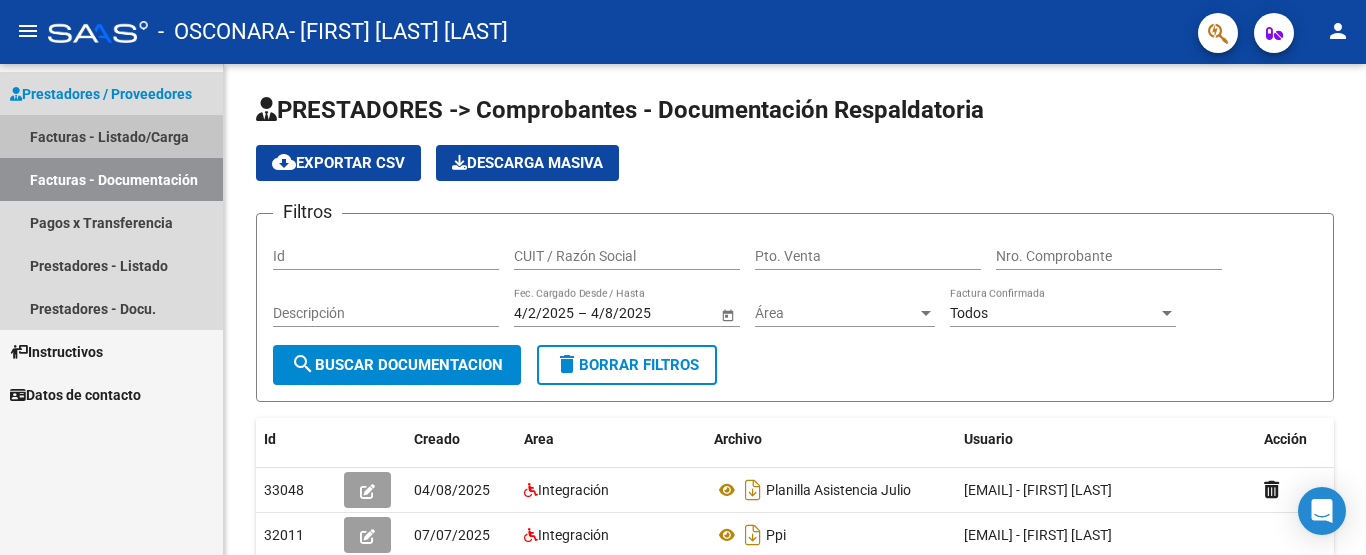 click on "Facturas - Listado/Carga" at bounding box center [111, 136] 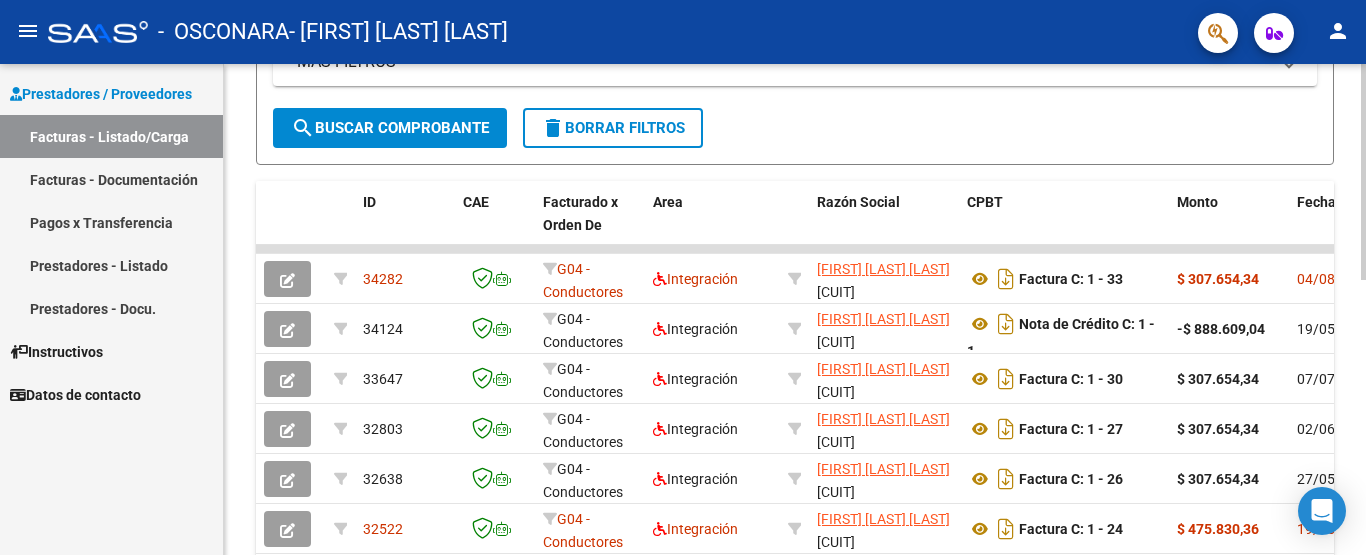 scroll, scrollTop: 444, scrollLeft: 0, axis: vertical 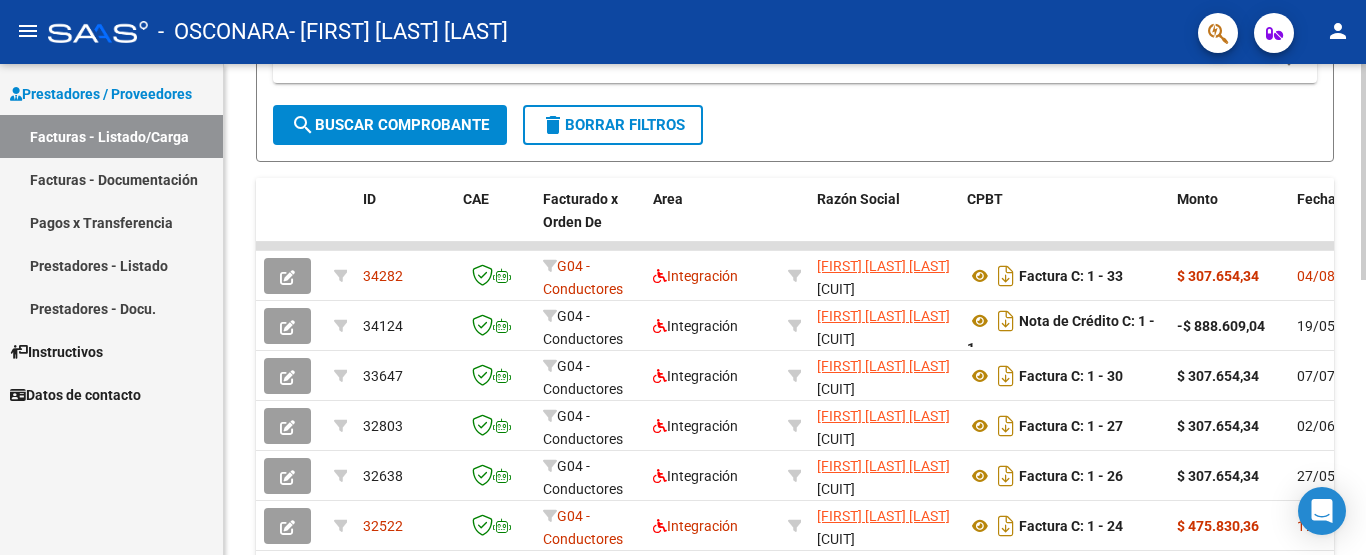 click on "Video tutorial   PRESTADORES -> Listado de CPBTs Emitidos por Prestadores / Proveedores (alt+q)   Cargar Comprobante
cloud_download  CSV  cloud_download  EXCEL  cloud_download  Estandar   Descarga Masiva
Filtros Id Area Area Todos Confirmado   Mostrar totalizadores   FILTROS DEL COMPROBANTE  Comprobante Tipo Comprobante Tipo Start date – End date Fec. Comprobante Desde / Hasta Días Emisión Desde(cant. días) Días Emisión Hasta(cant. días) CUIT / Razón Social Pto. Venta Nro. Comprobante Código SSS CAE Válido CAE Válido Todos Cargado Módulo Hosp. Todos Tiene facturacion Apócrifa Hospital Refes  FILTROS DE INTEGRACION  Período De Prestación Campos del Archivo de Rendición Devuelto x SSS (dr_envio) Todos Rendido x SSS (dr_envio) Tipo de Registro Tipo de Registro Período Presentación Período Presentación Campos del Legajo Asociado (preaprobación) Afiliado Legajo (cuil/nombre) Todos Solo facturas preaprobadas  MAS FILTROS  Todos Con Doc. Respaldatoria Todos Con Trazabilidad Todos – – 0" 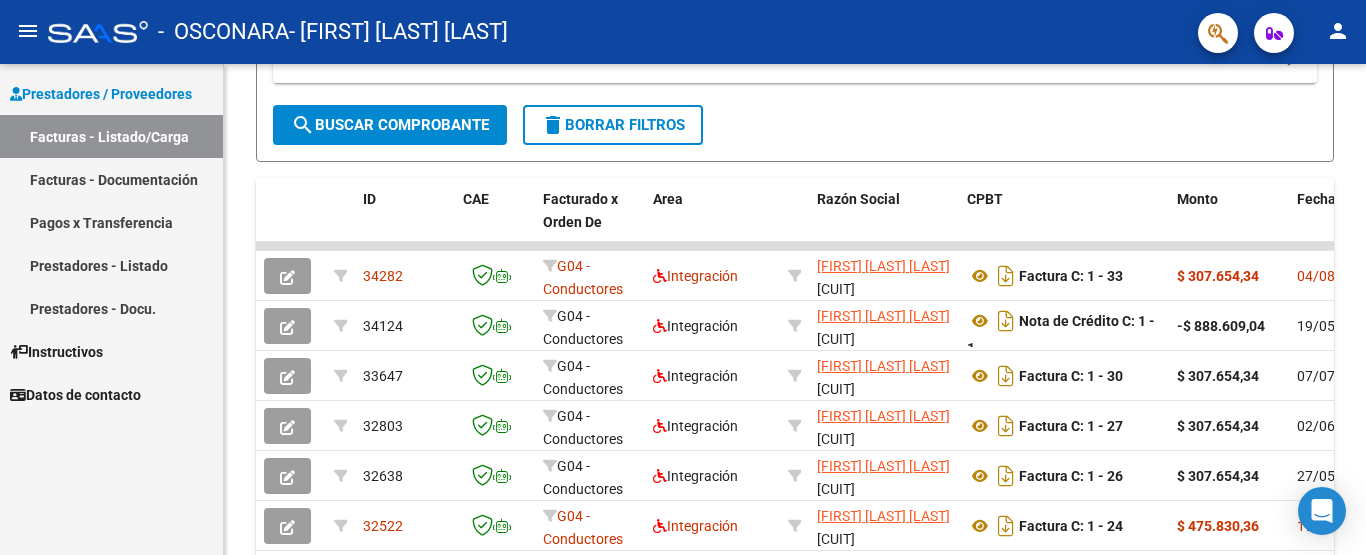 click on "Facturas - Documentación" at bounding box center (111, 179) 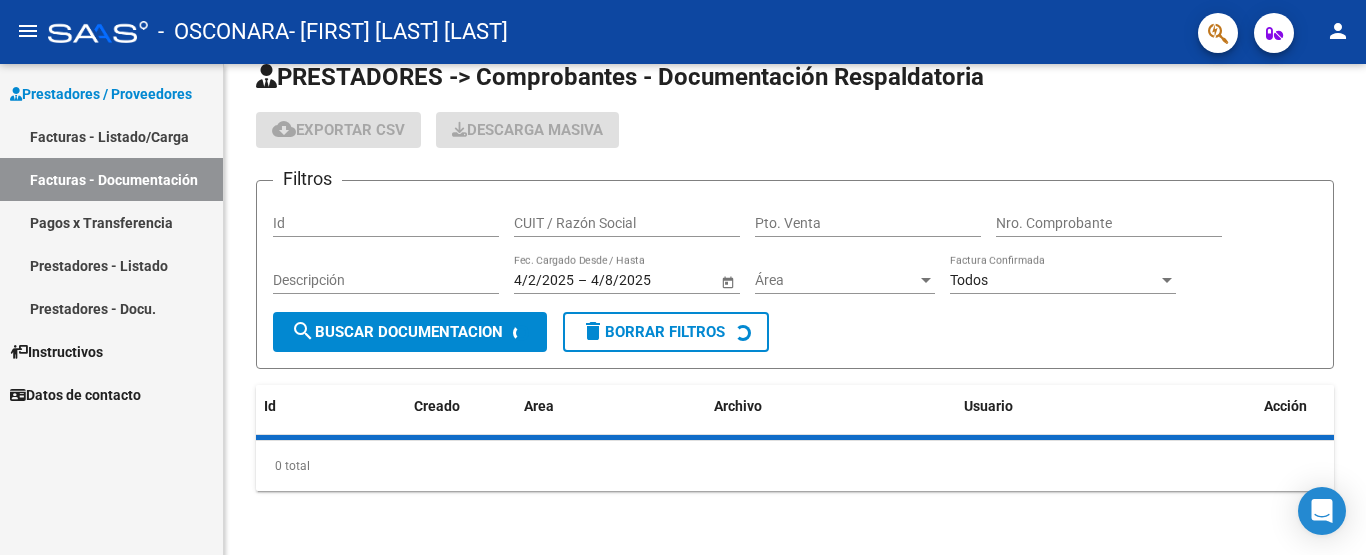 scroll, scrollTop: 444, scrollLeft: 0, axis: vertical 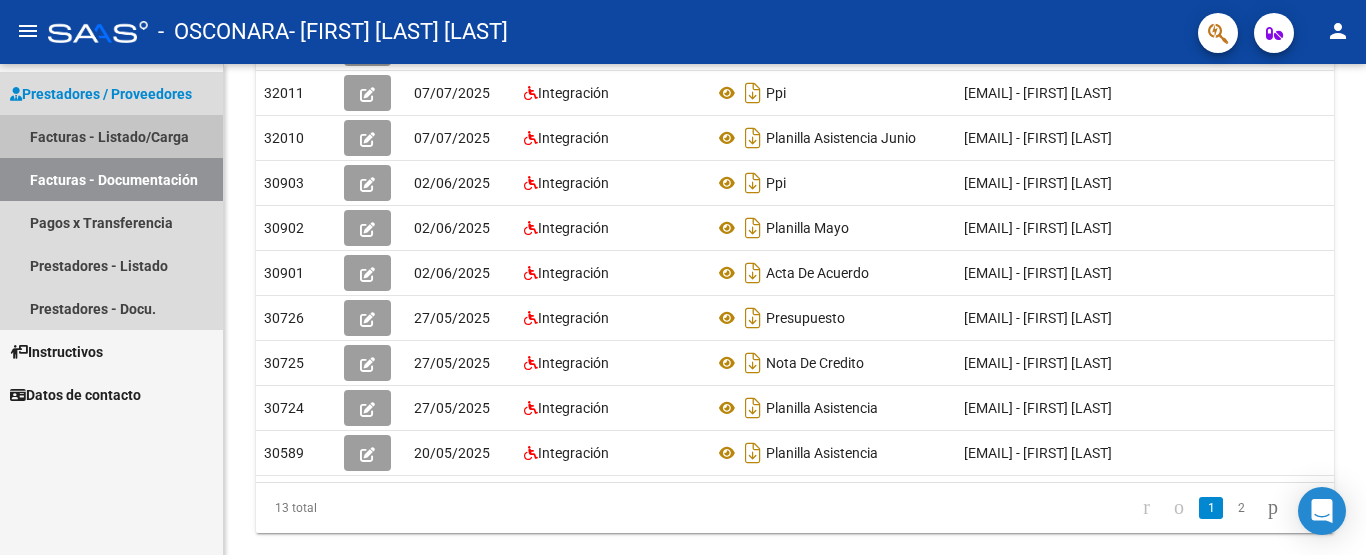 click on "Facturas - Listado/Carga" at bounding box center (111, 136) 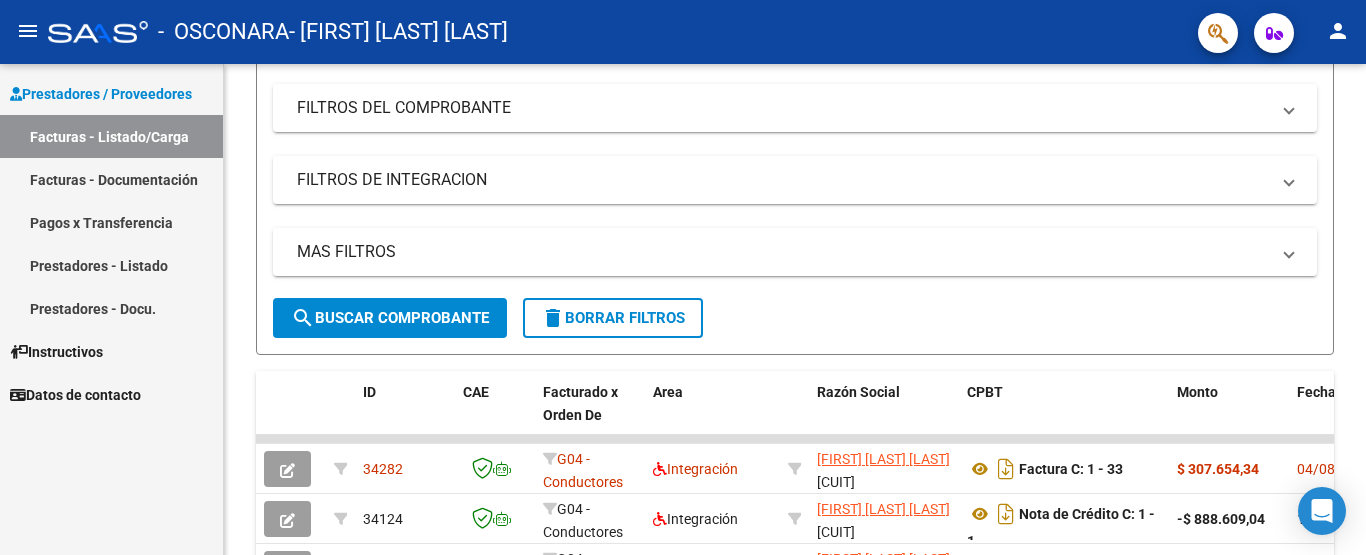 scroll, scrollTop: 444, scrollLeft: 0, axis: vertical 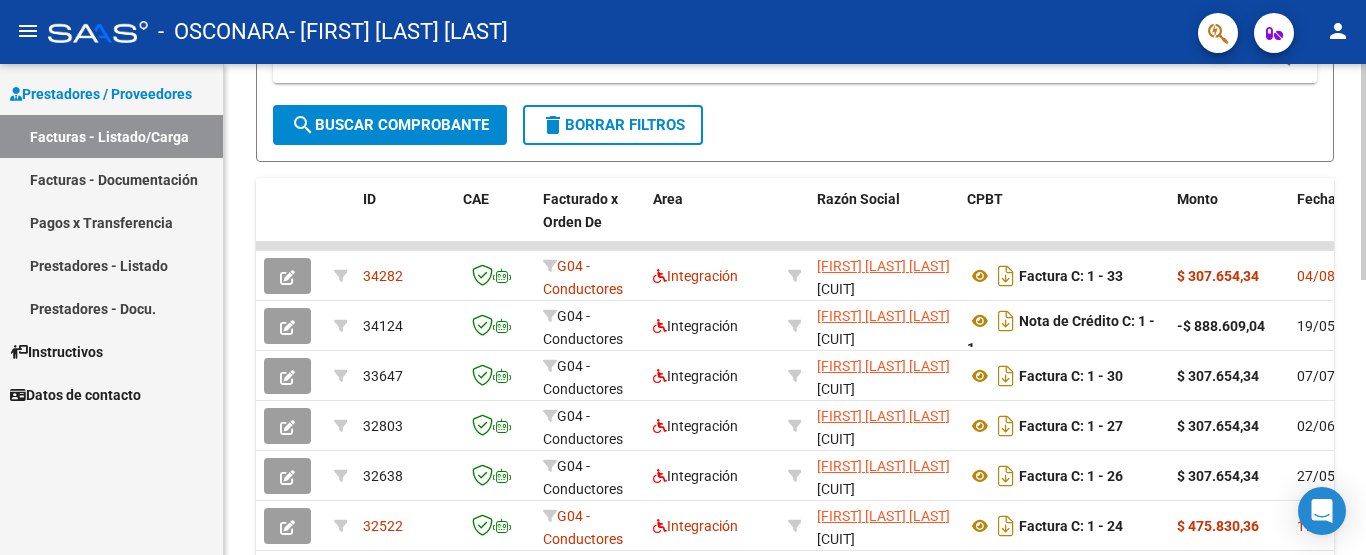 click on "Fecha Cpbt" 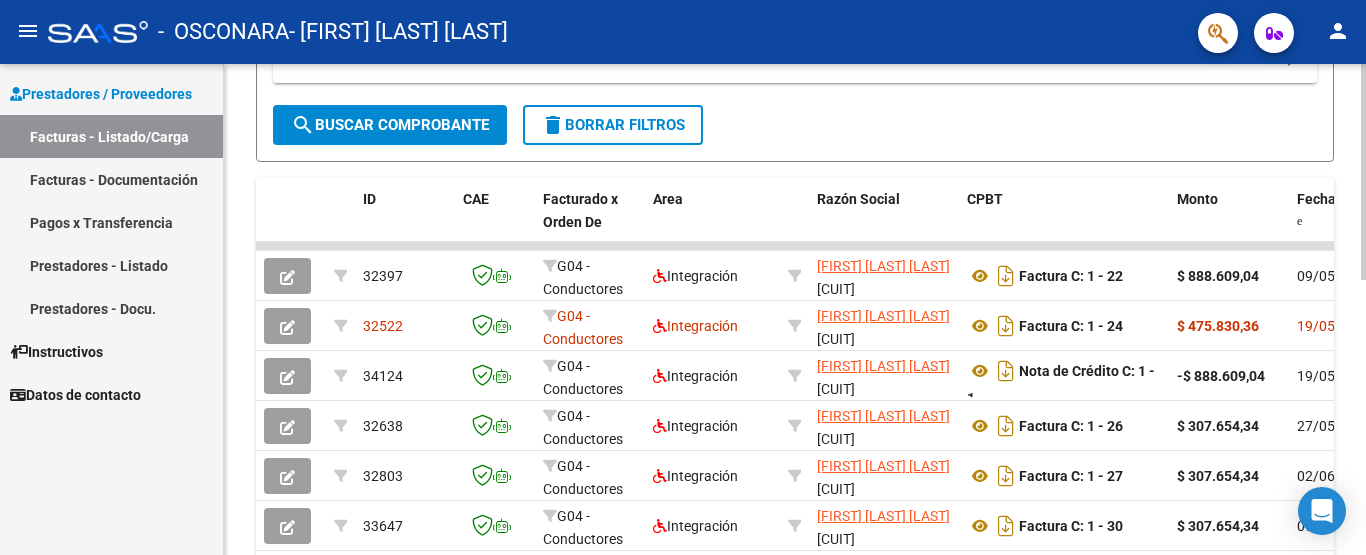 click 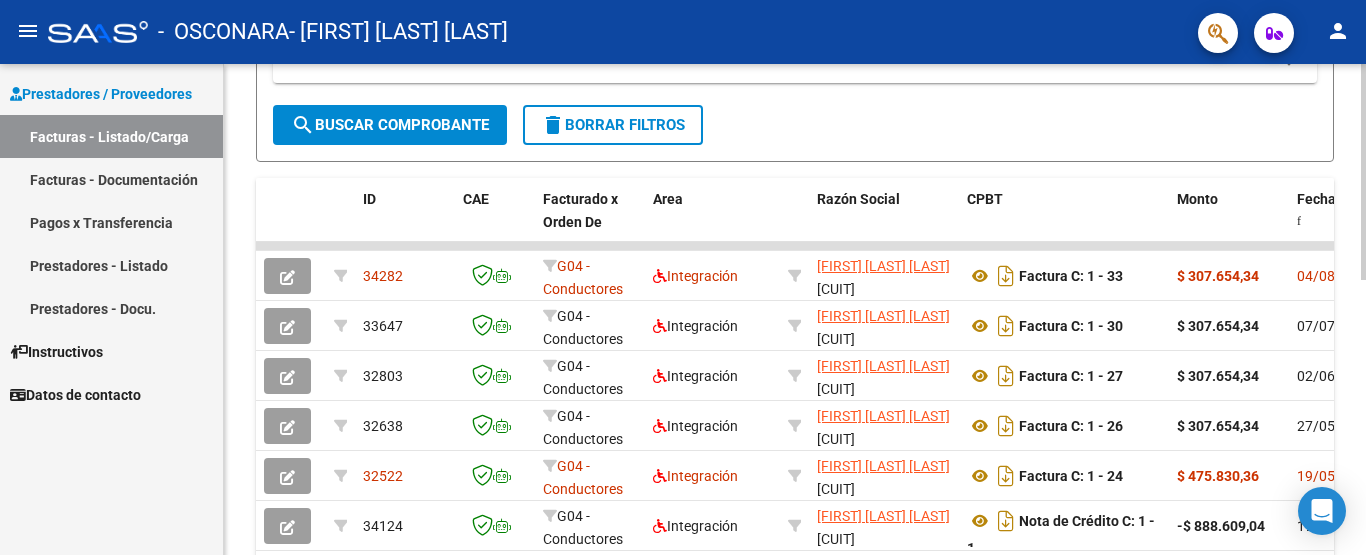click on "MAS FILTROS  Todos Con Doc. Respaldatoria Todos Con Trazabilidad Todos Asociado a Expediente Sur Auditoría Auditoría Auditoría Id Start date – End date Auditoría Confirmada Desde / Hasta Start date – End date Fec. Rec. Desde / Hasta Start date – End date Fec. Creado Desde / Hasta Start date – End date Fec. Vencimiento  Desde / Hasta Op Estado Estado Start date – End date Fec. Confirmado Desde / Hasta Todos Procesado Por Tesorería Todos Archivado" 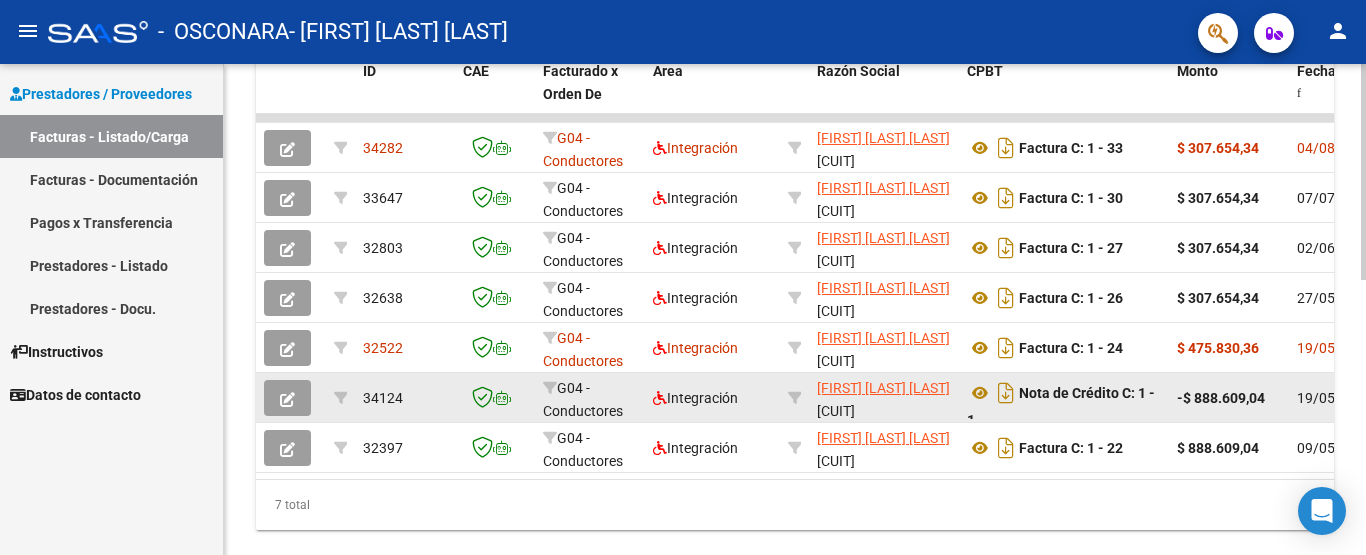 scroll, scrollTop: 604, scrollLeft: 0, axis: vertical 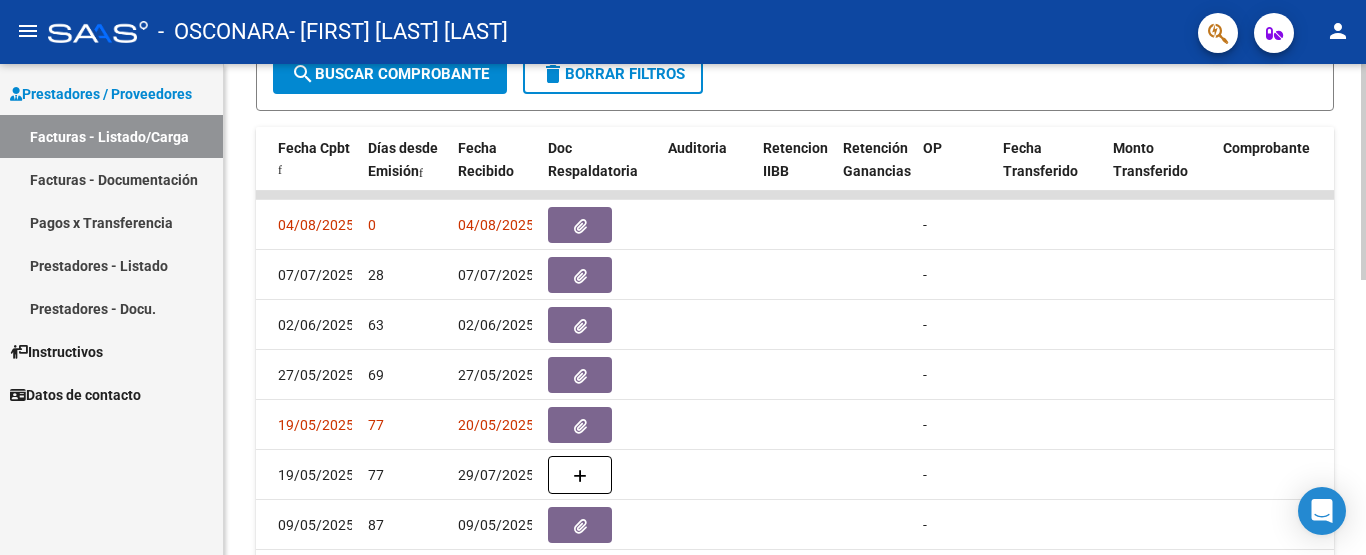 click 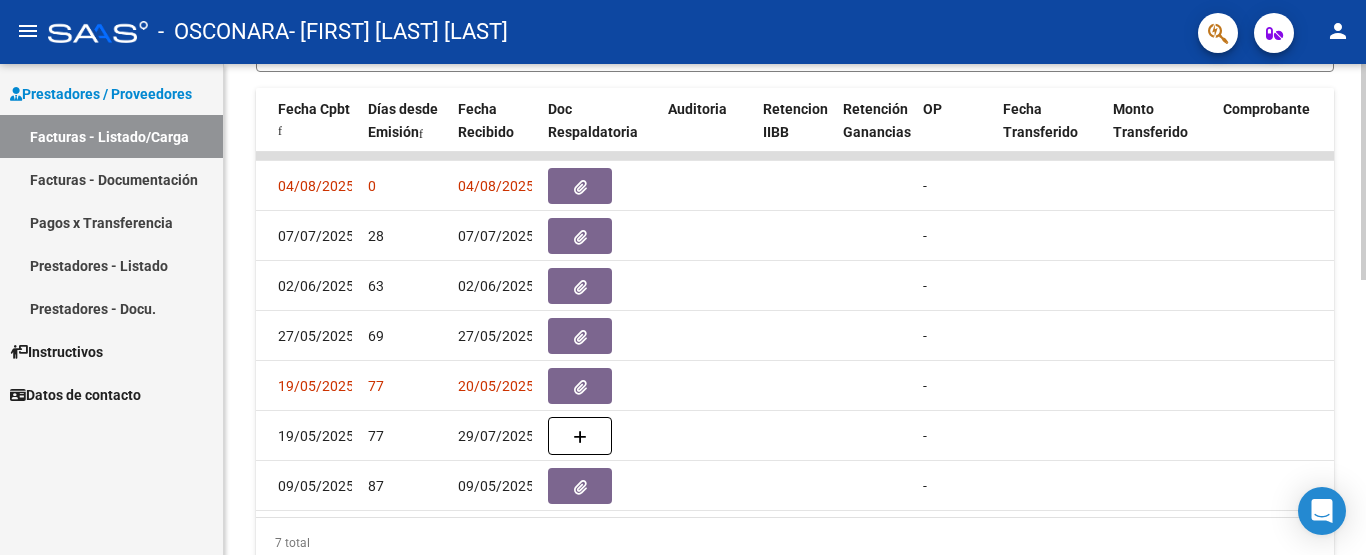 scroll, scrollTop: 538, scrollLeft: 0, axis: vertical 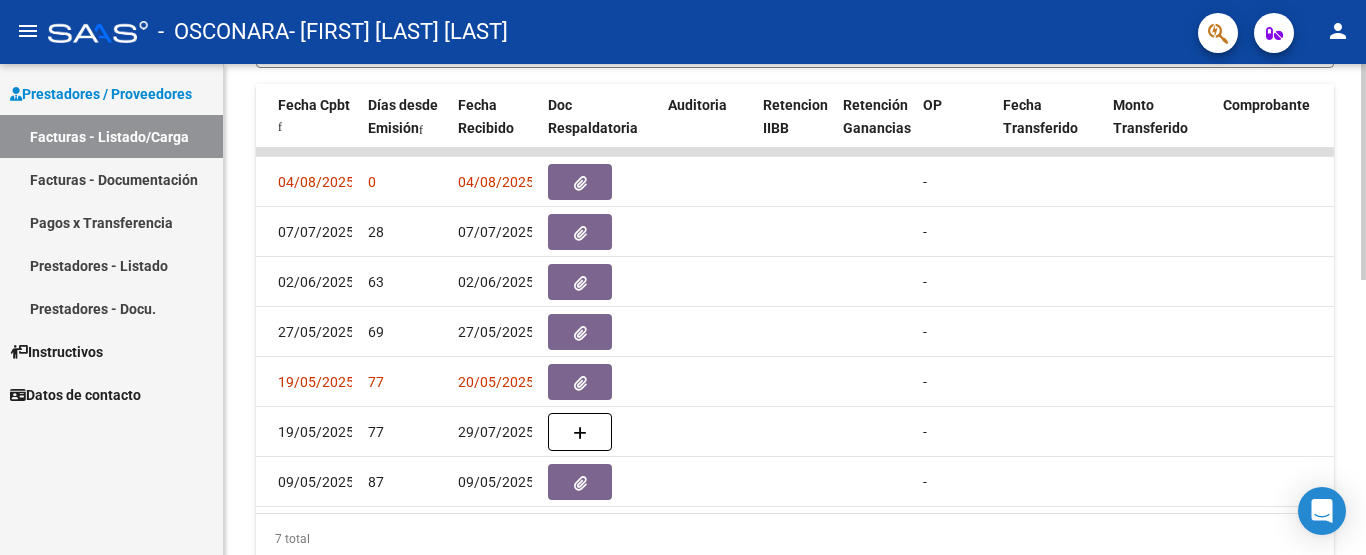 click 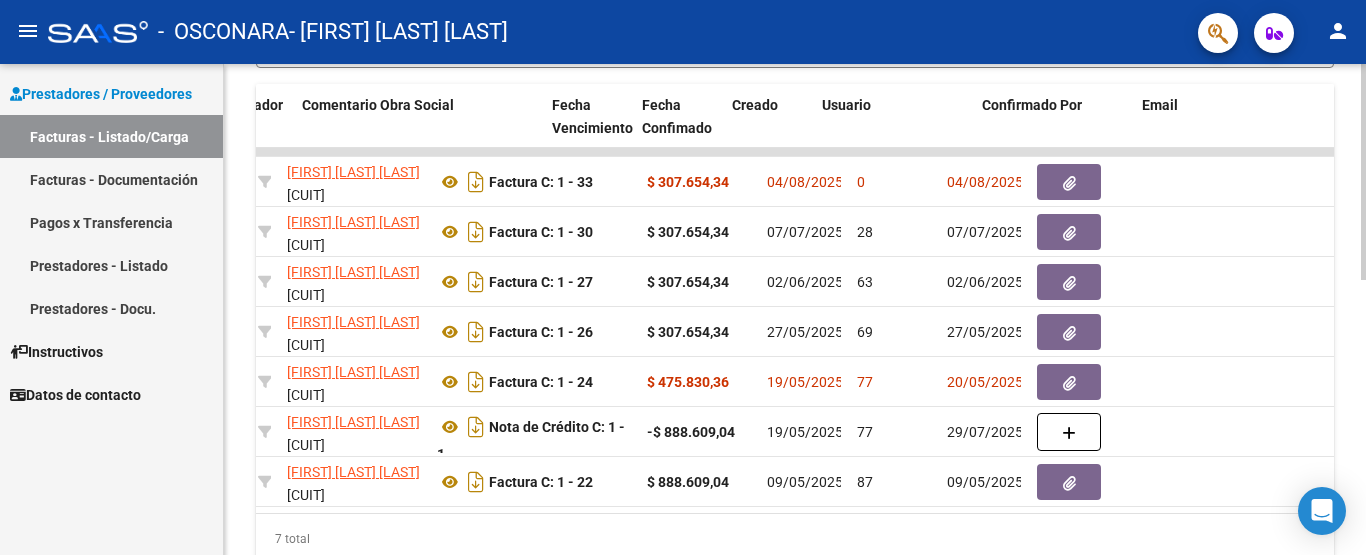 scroll, scrollTop: 0, scrollLeft: 3138, axis: horizontal 